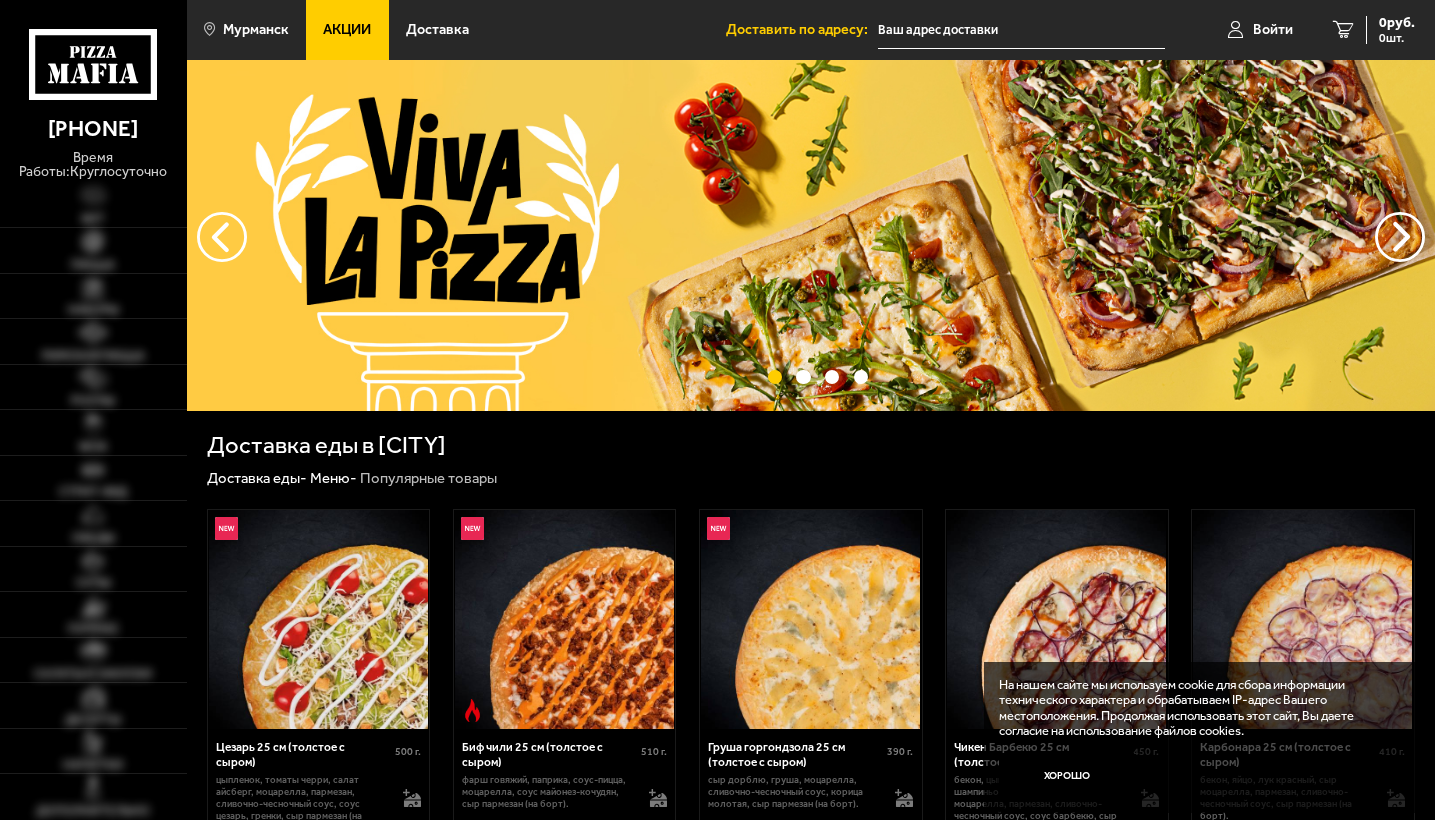 scroll, scrollTop: 0, scrollLeft: 0, axis: both 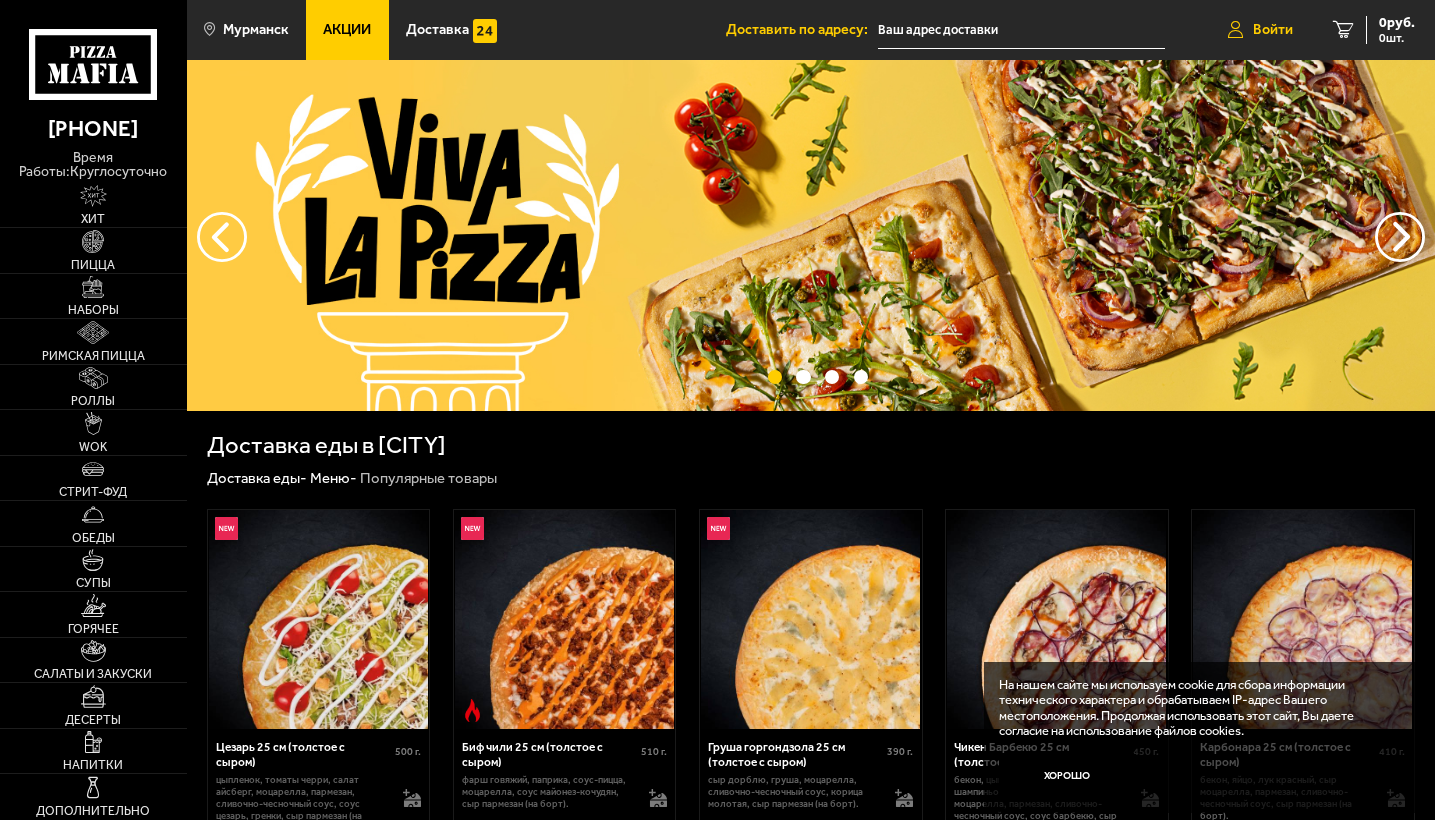 click on "Войти" at bounding box center [1273, 30] 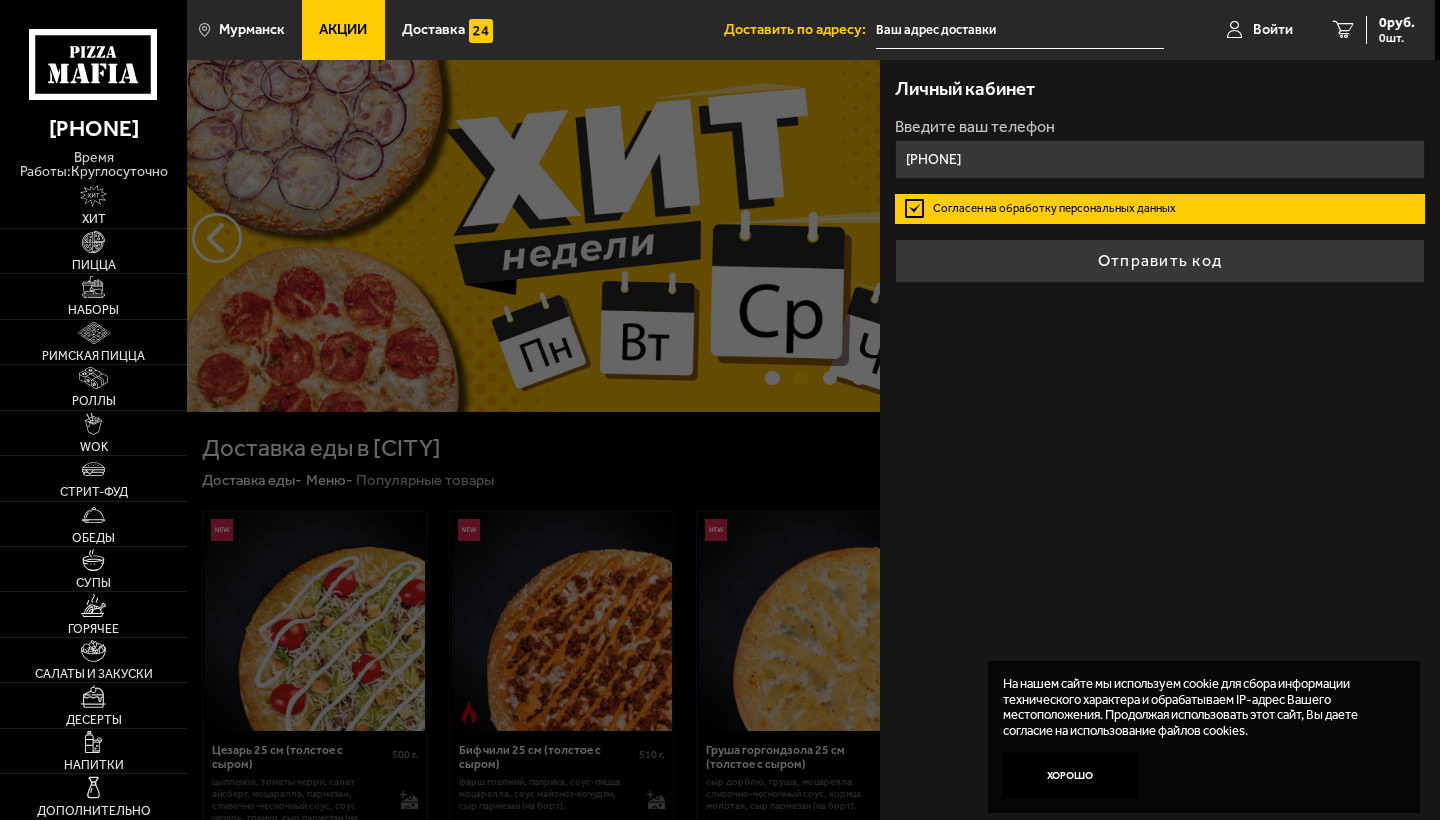 type on "[PHONE]" 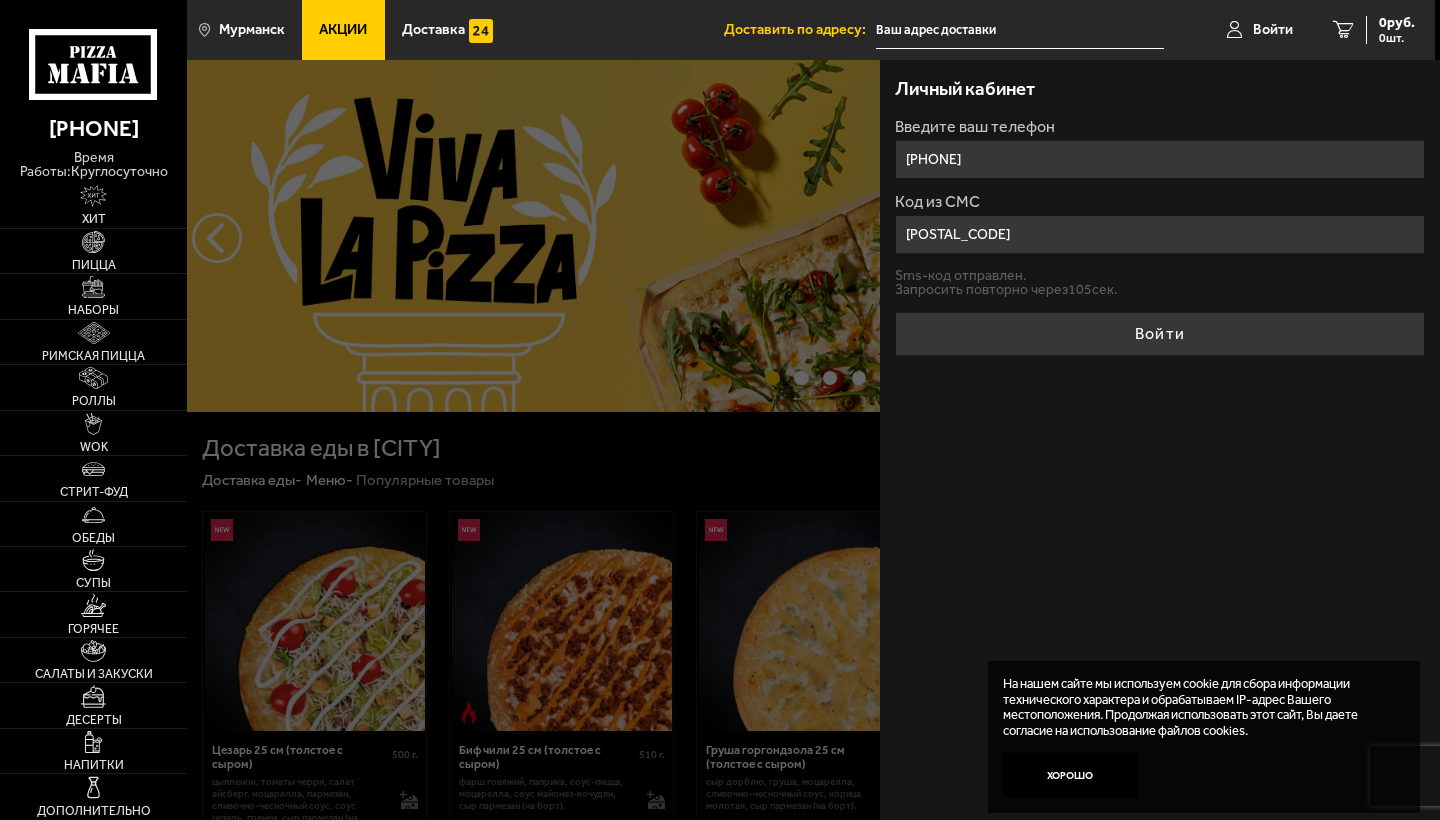 type on "[POSTAL_CODE]" 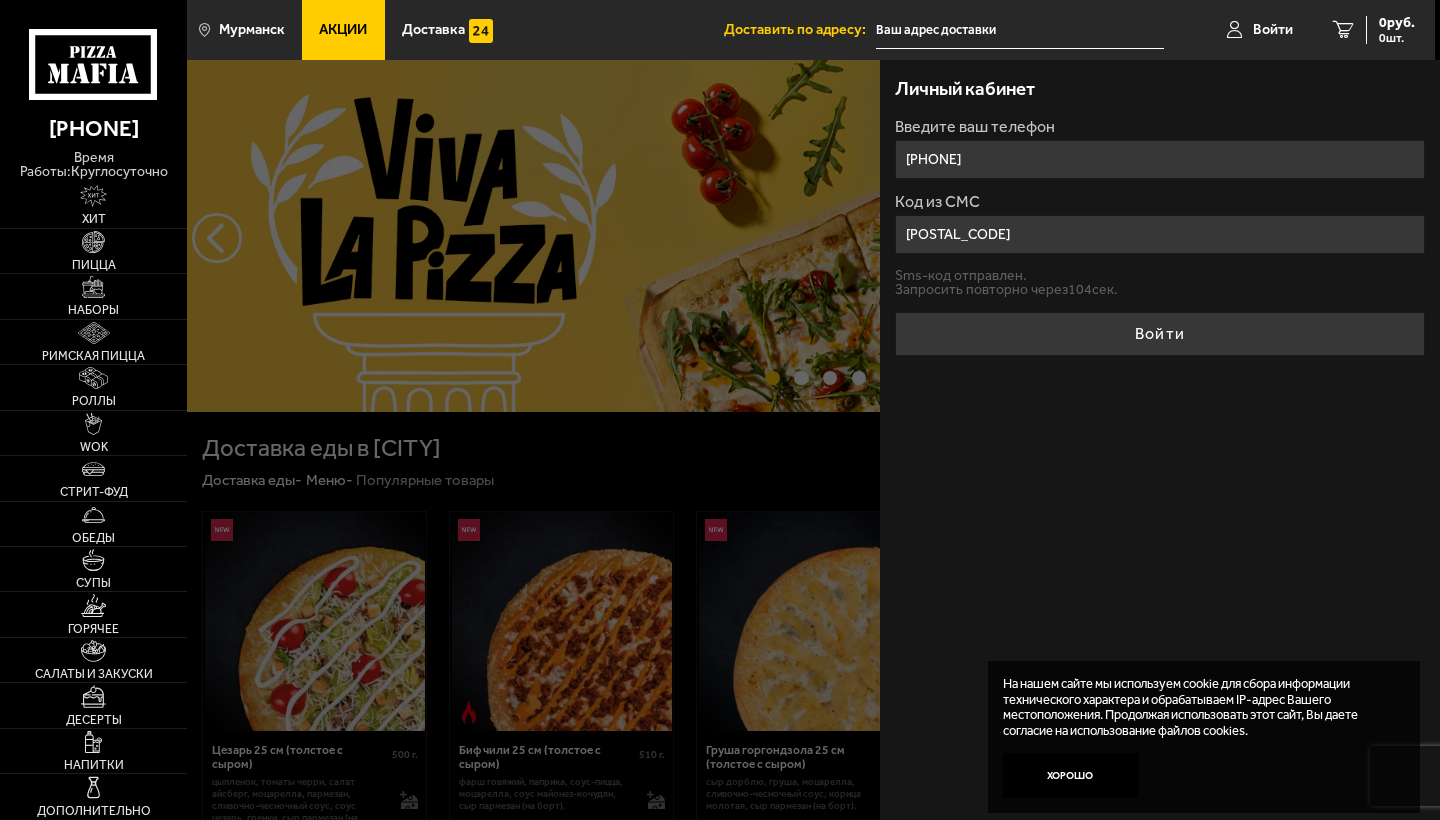 click on "Войти" at bounding box center (1160, 334) 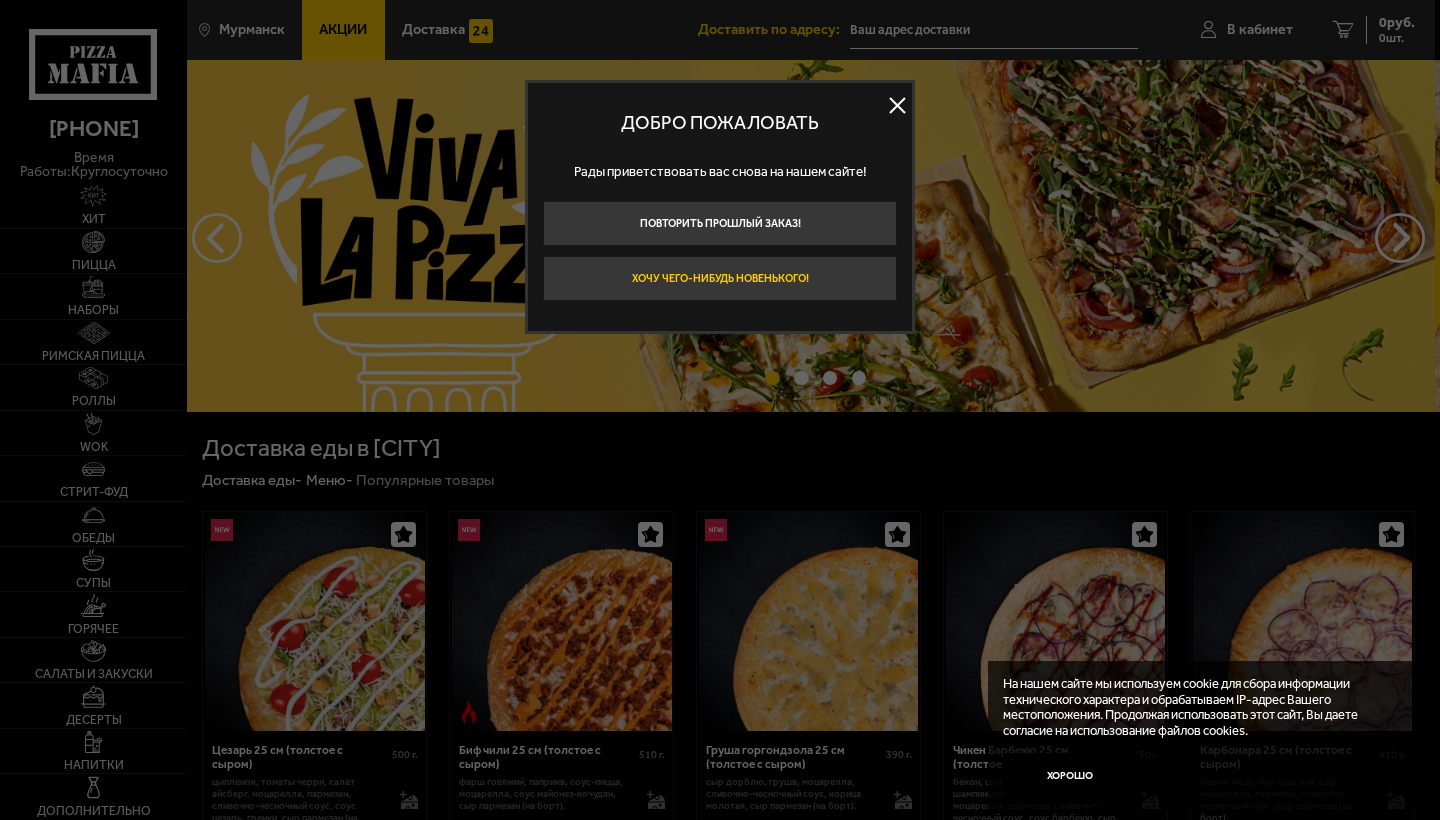 click on "Хочу чего-нибудь новенького!" at bounding box center (720, 278) 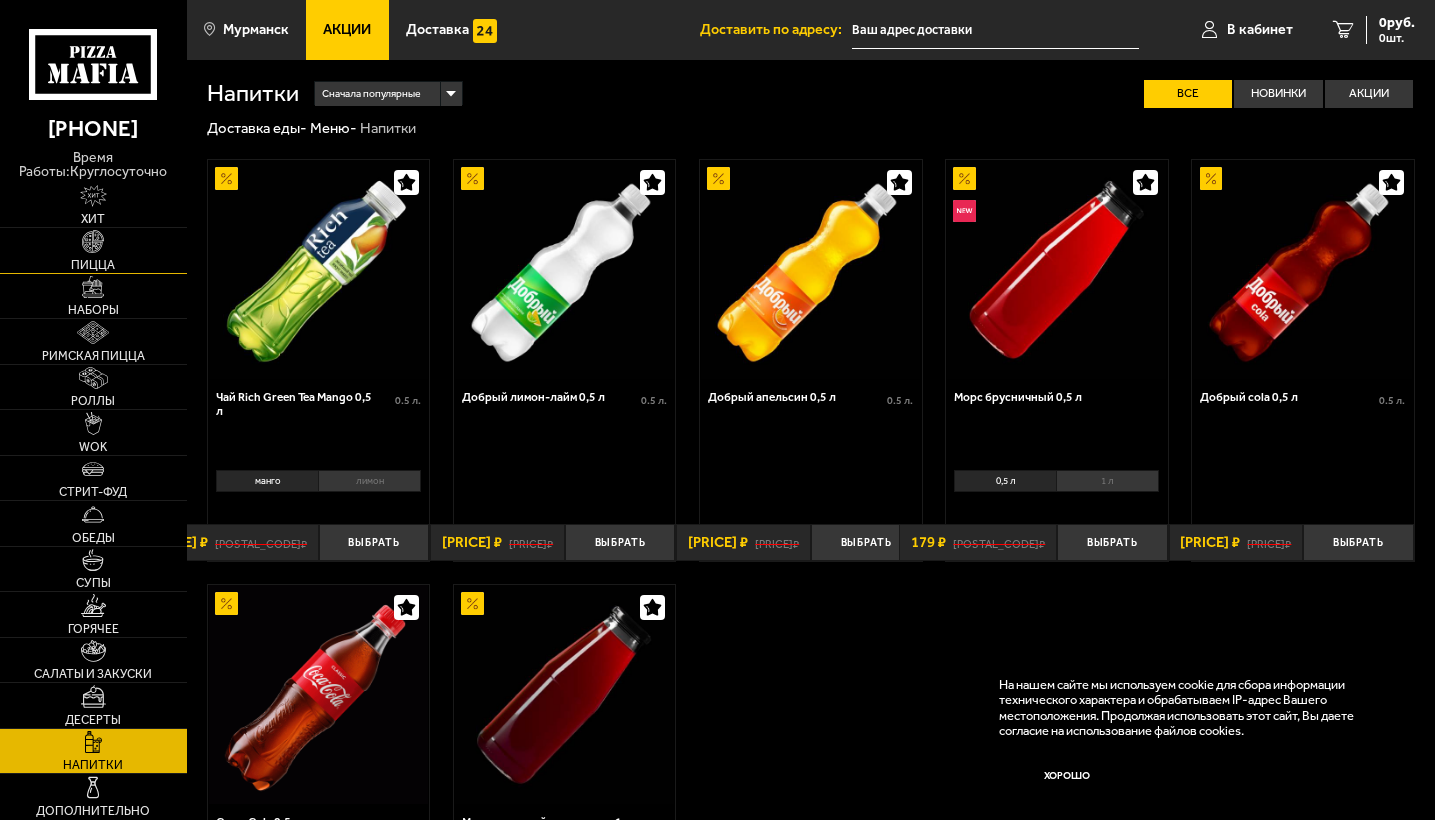 click on "Пицца" at bounding box center (93, 265) 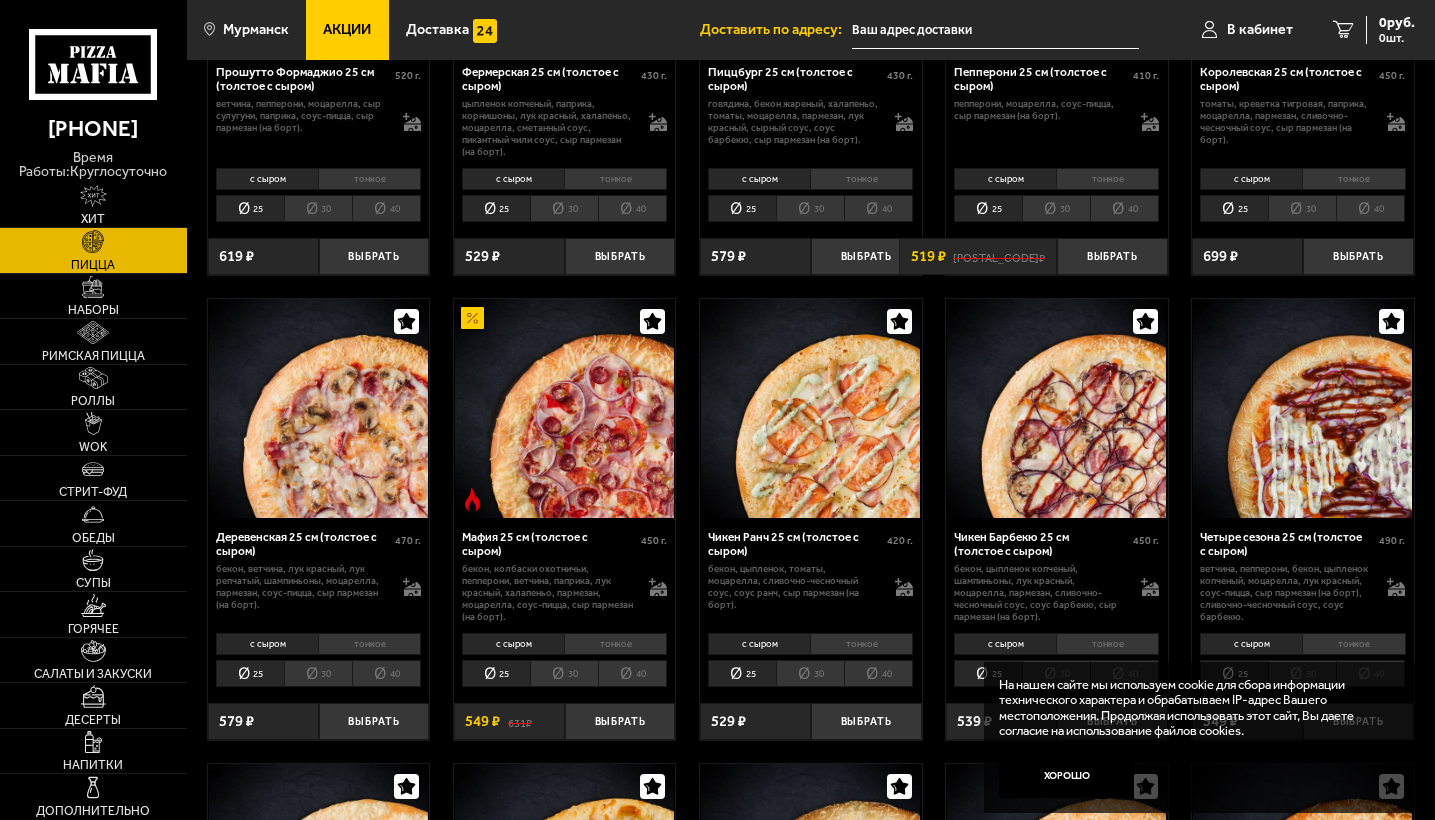 scroll, scrollTop: 1448, scrollLeft: 0, axis: vertical 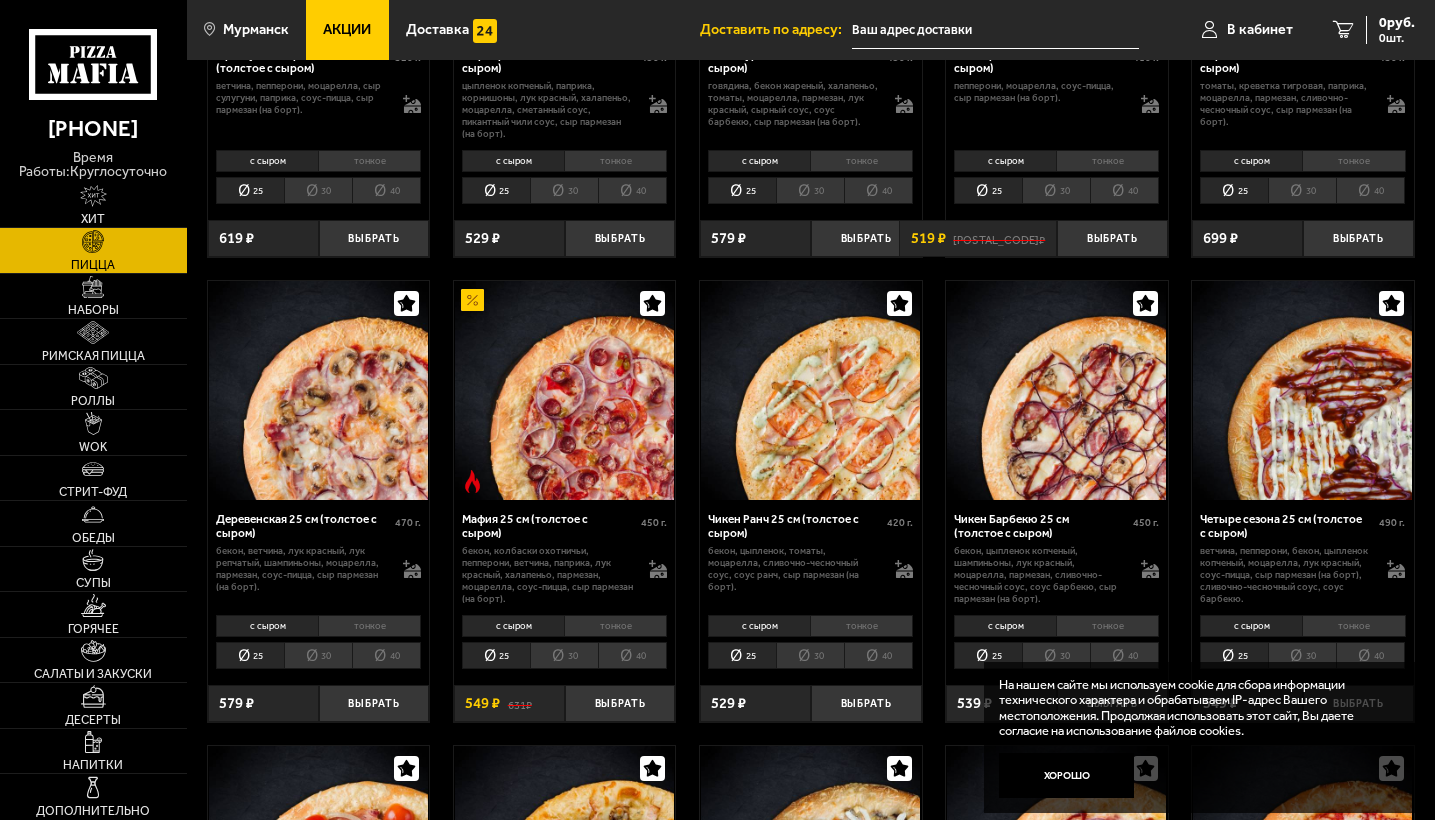 click on "40" at bounding box center [632, 655] 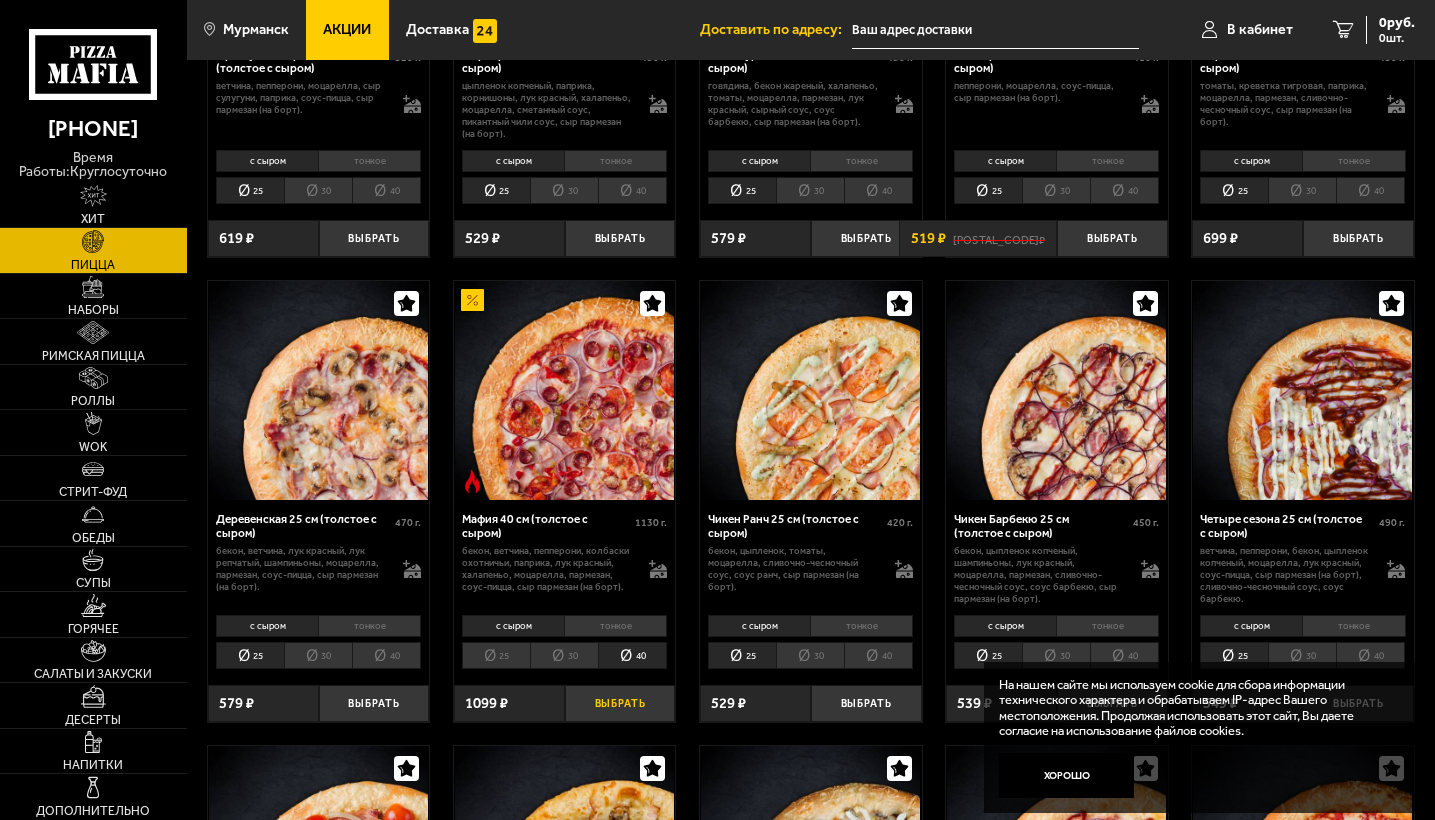 click on "Выбрать" at bounding box center [620, 703] 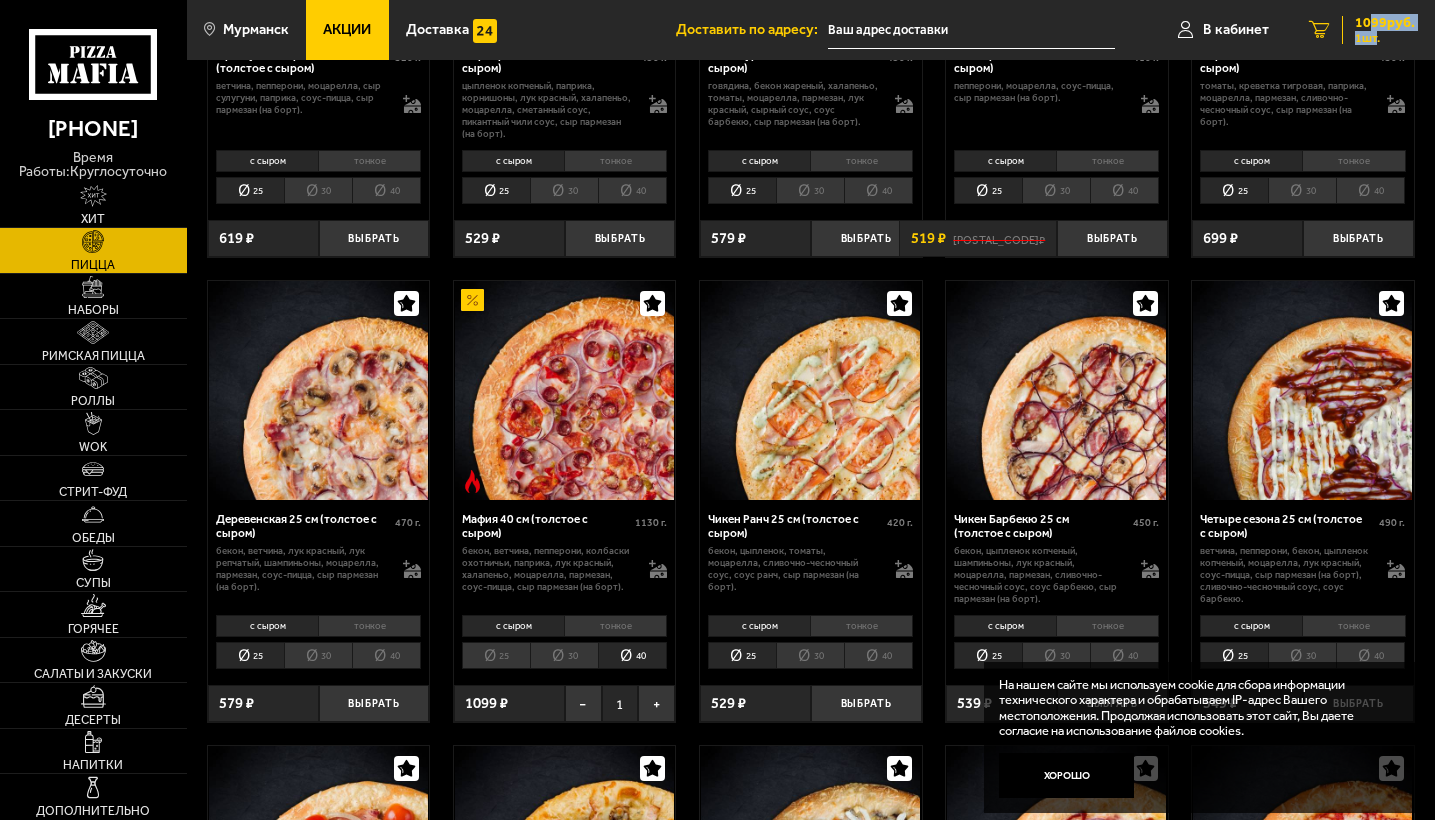 click on "[PRICE] руб. [QUANTITY] шт." at bounding box center (1378, 30) 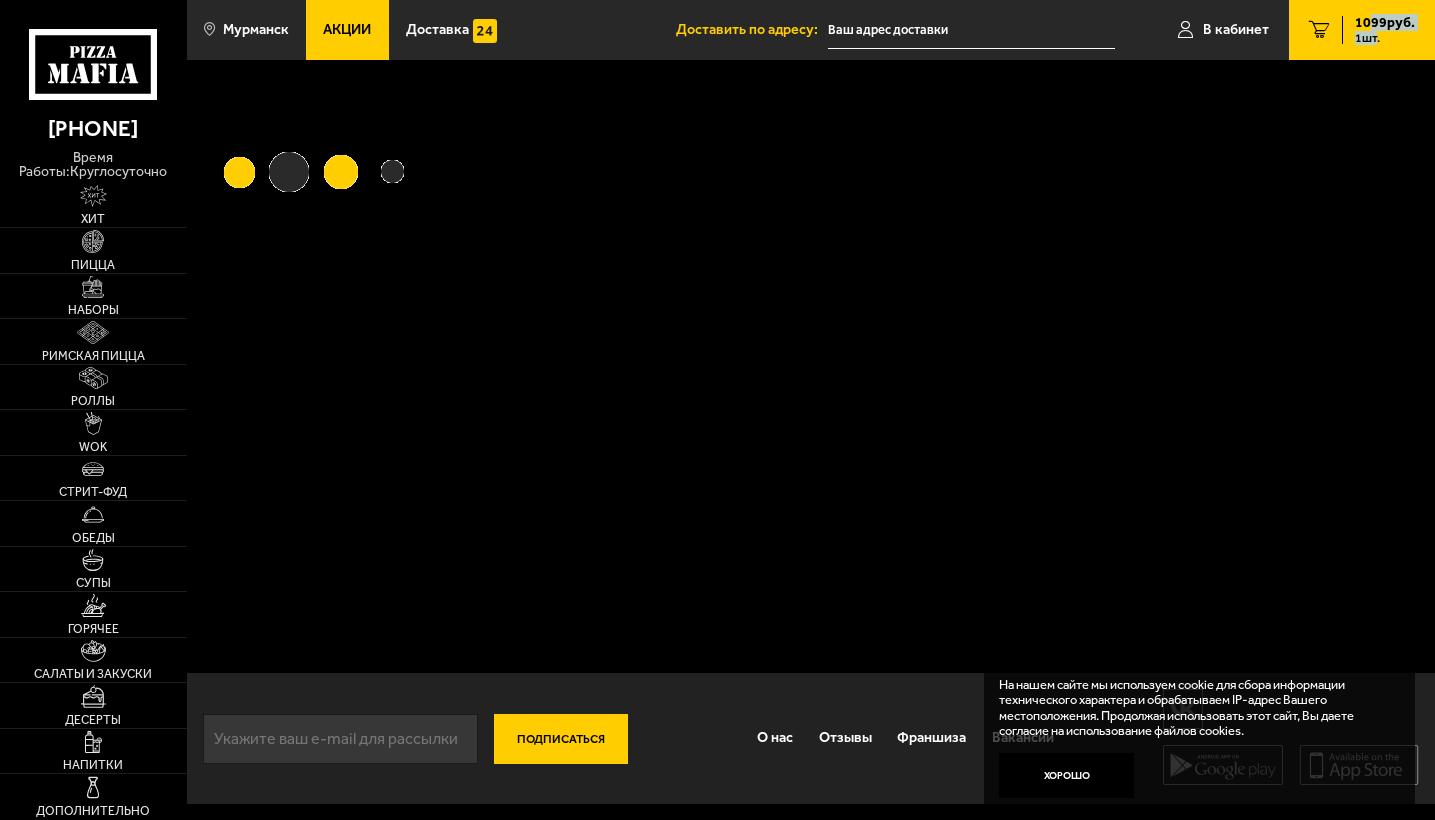 scroll, scrollTop: 0, scrollLeft: 0, axis: both 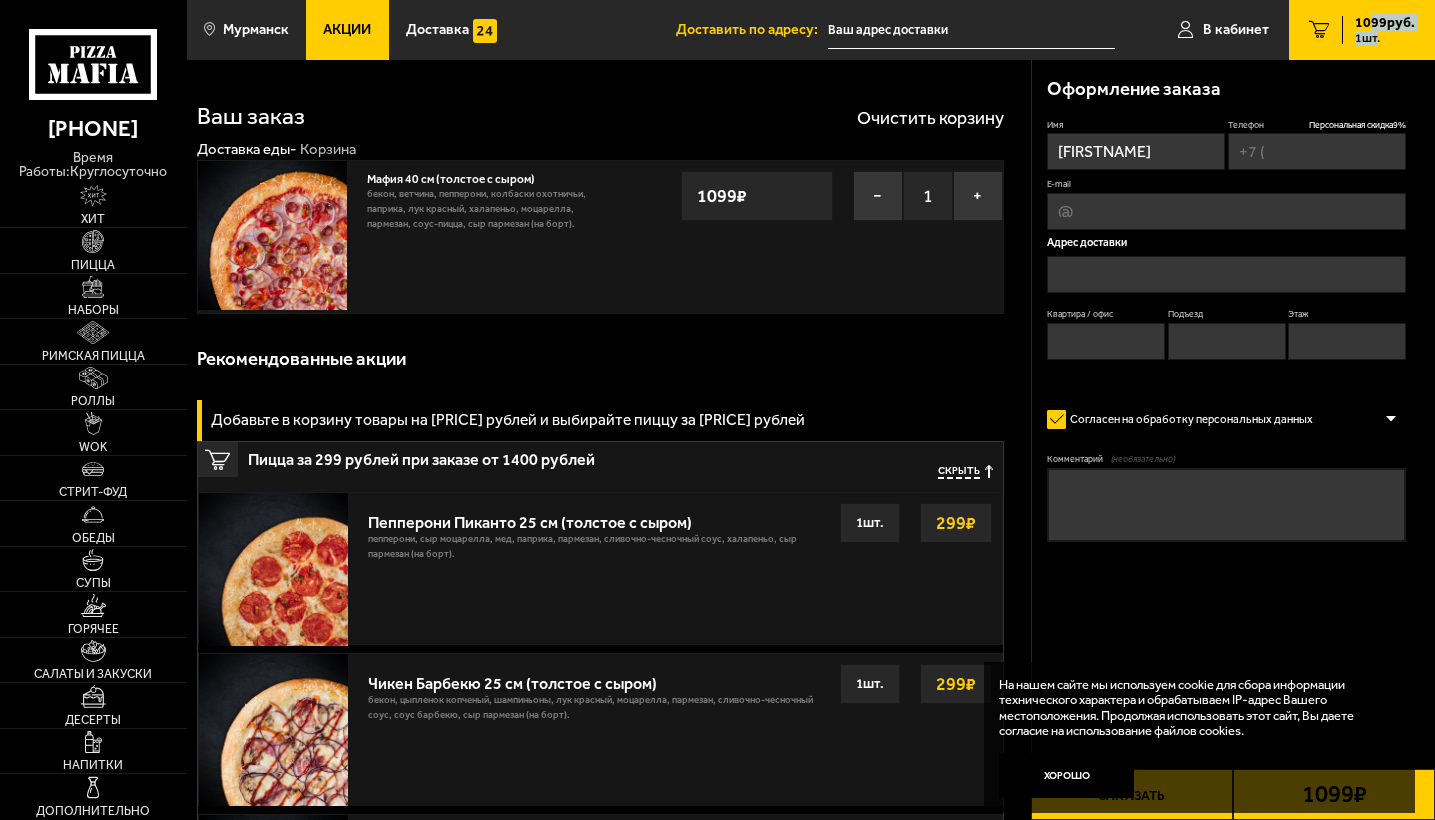 type on "[PHONE]" 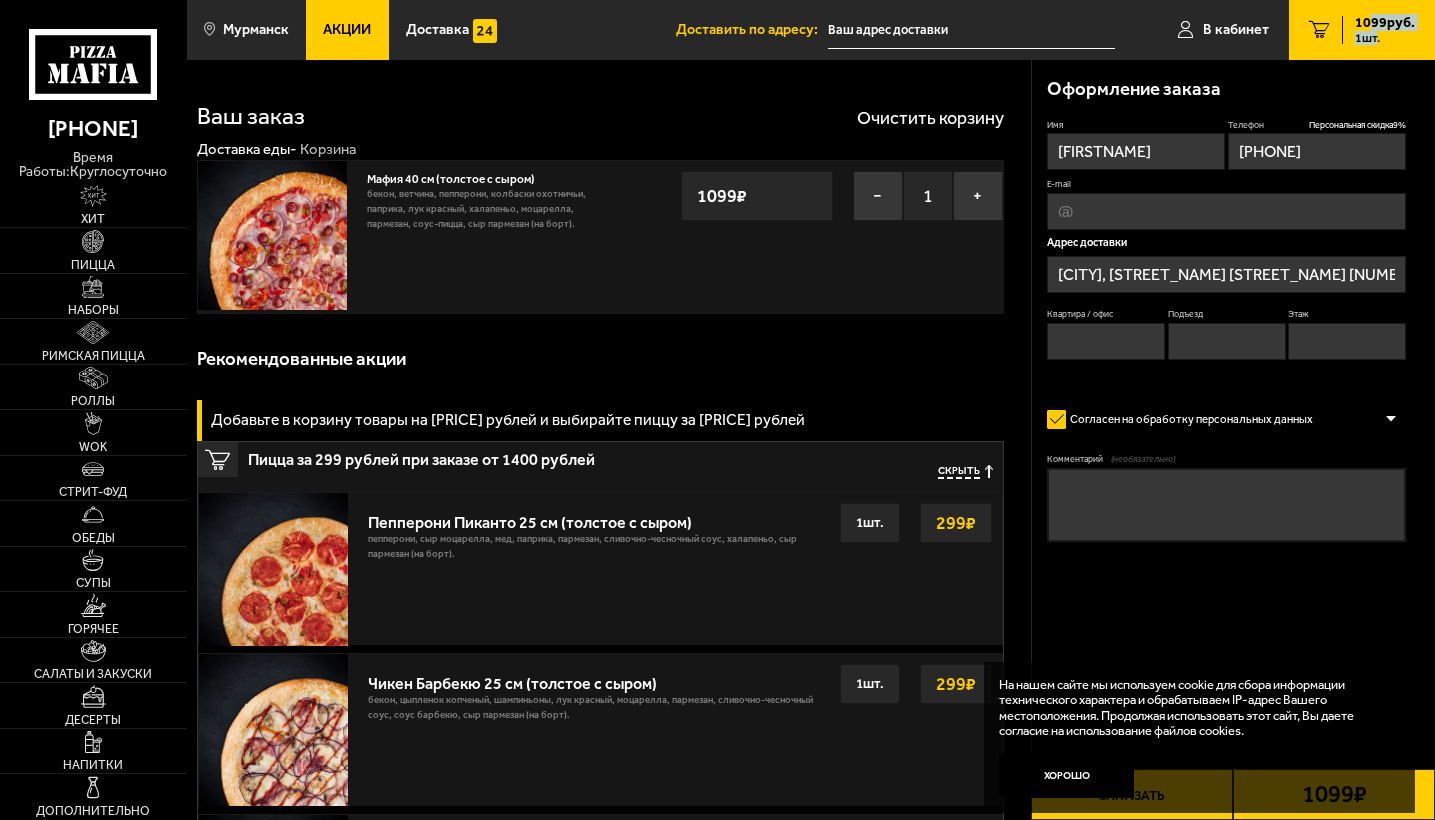 type on "[STREET_NAME] [STREET_NAME], [NUMBER]/[NUMBER]" 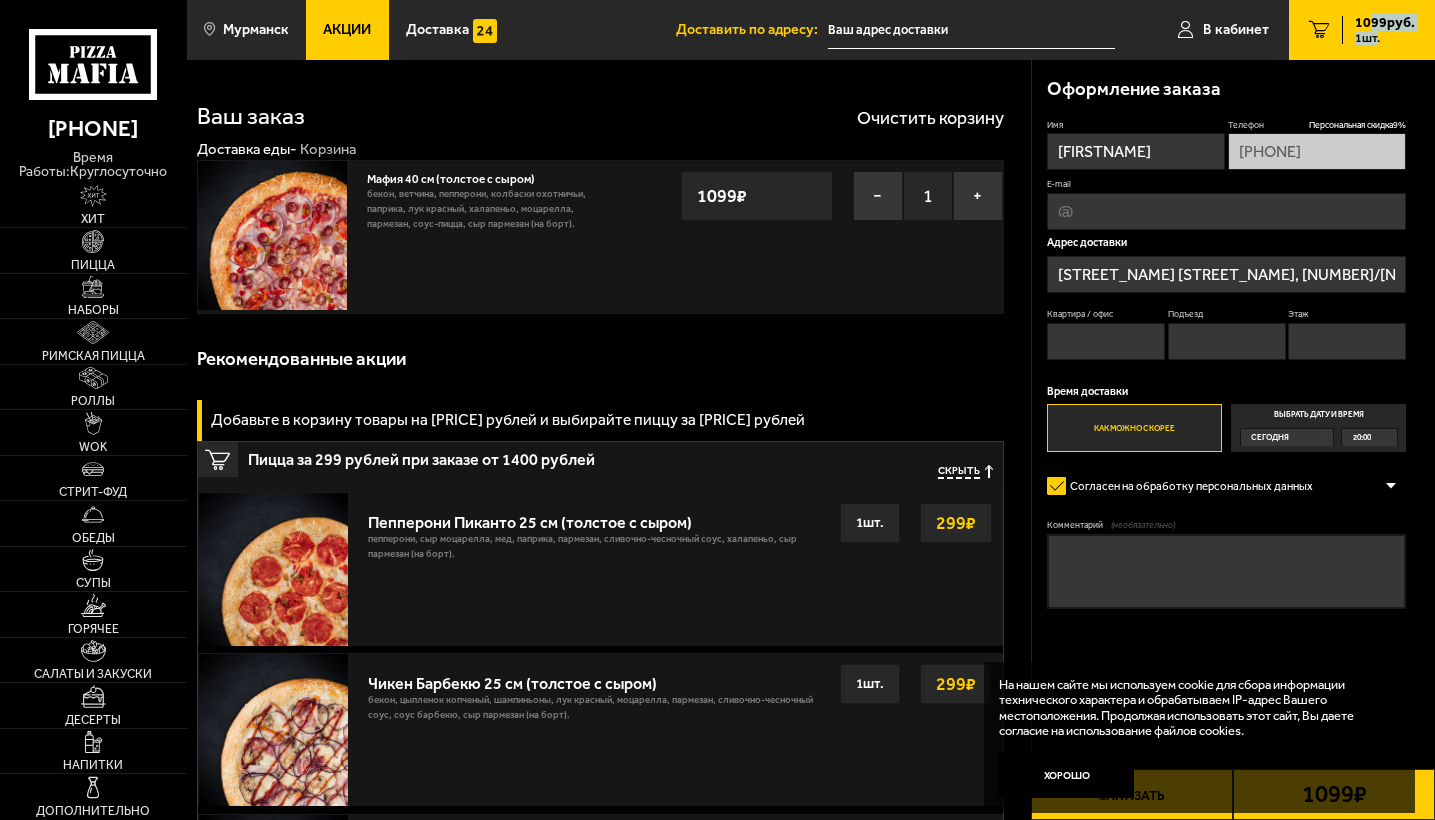 scroll, scrollTop: 0, scrollLeft: 0, axis: both 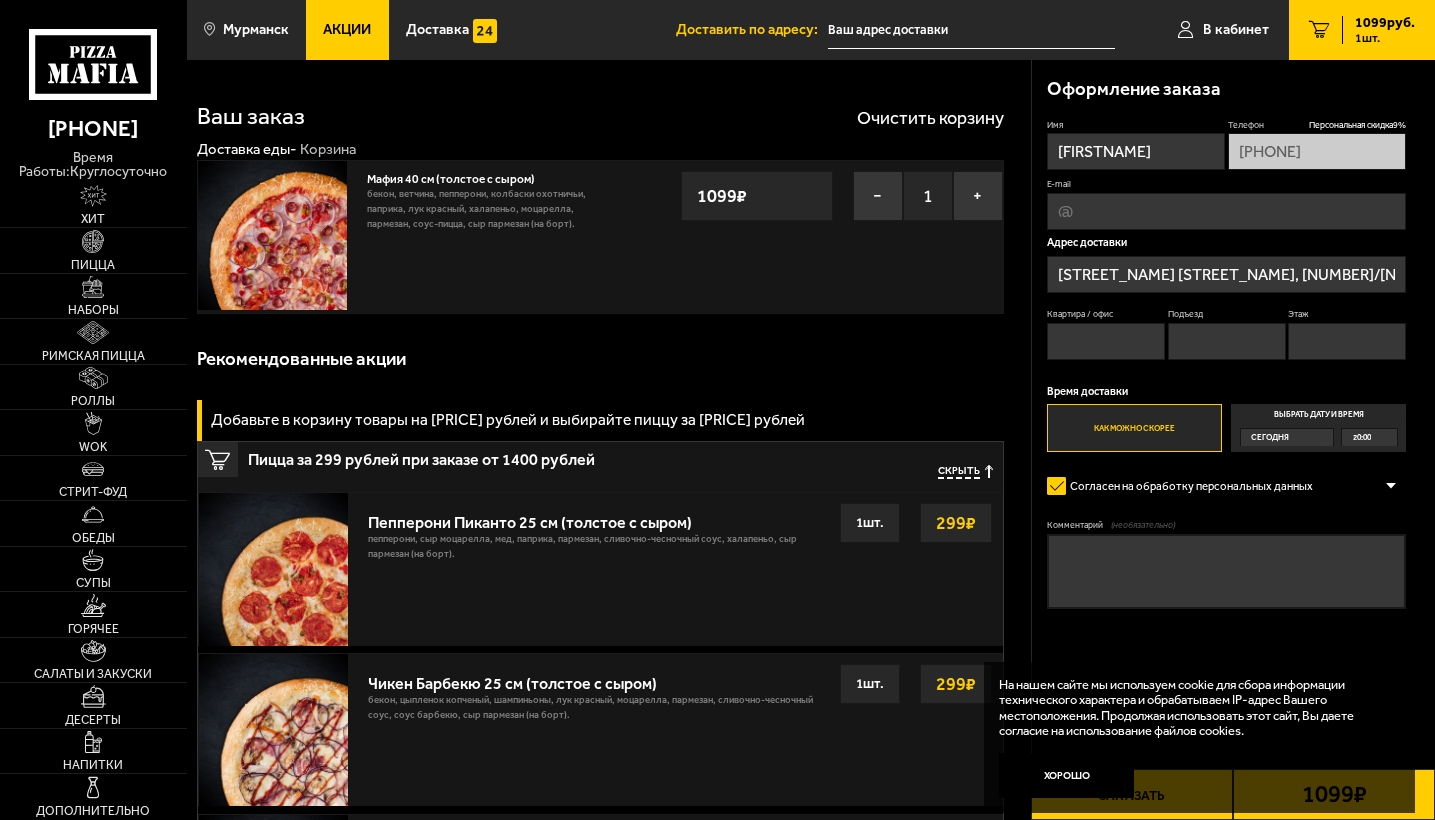 click on "[STREET_NAME] [STREET_NAME], [NUMBER]/[NUMBER]" at bounding box center (1226, 274) 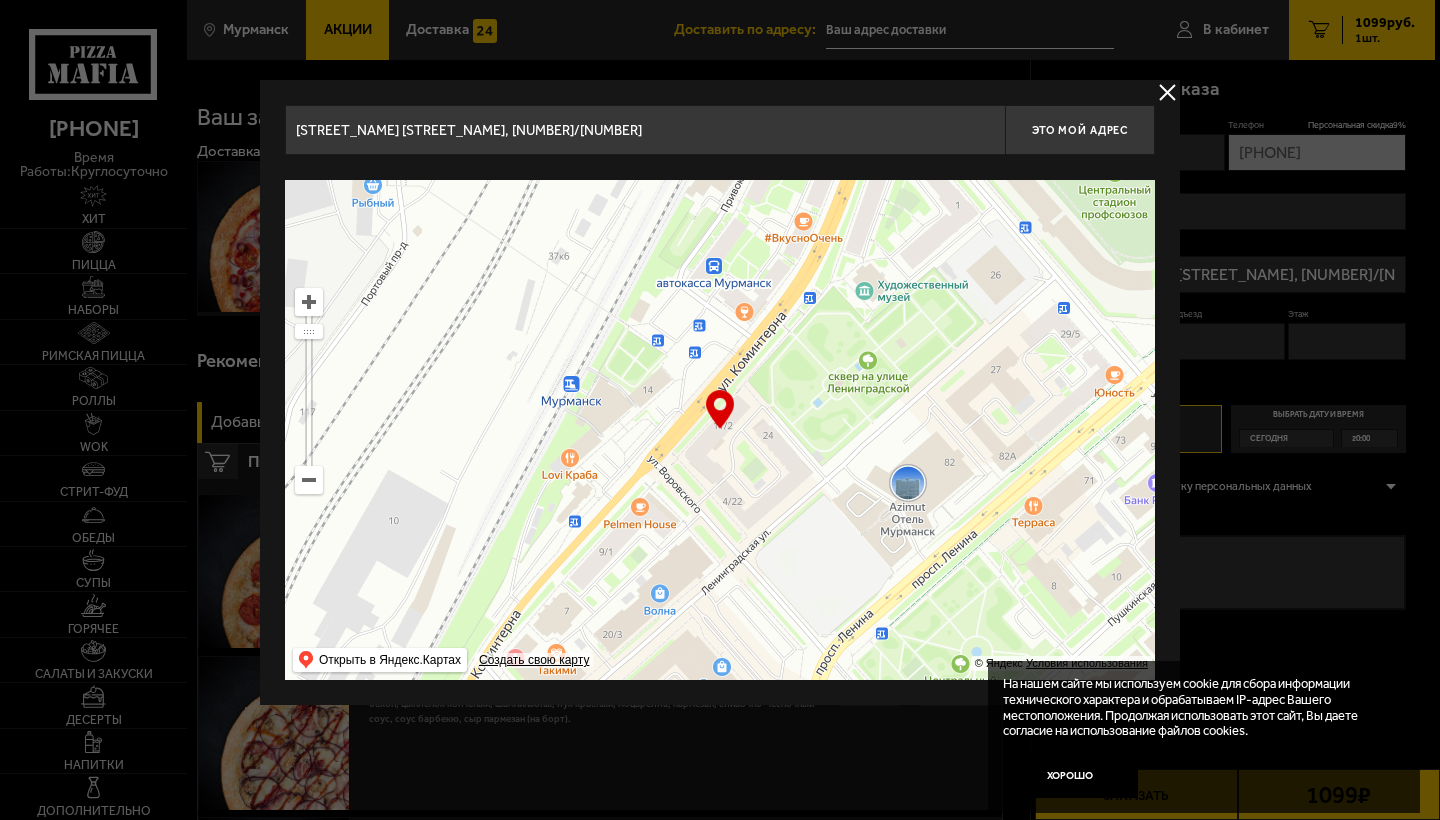 click on "[STREET_NAME] [STREET_NAME], [NUMBER]/[NUMBER]" at bounding box center [645, 130] 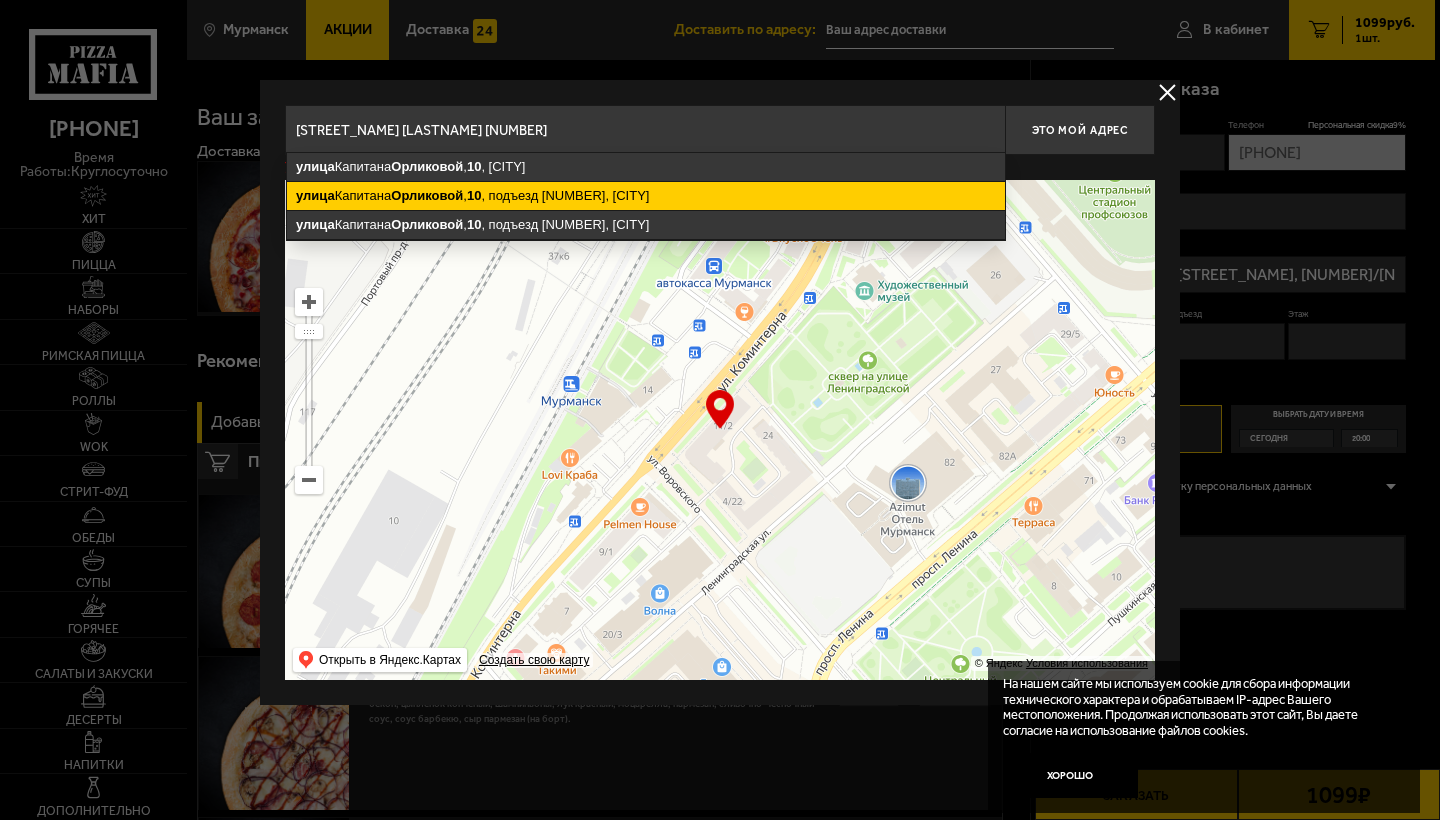 click on "[STREET_NAME] [LASTNAME] , [NUMBER] , подъезд [NUMBER], [CITY]" at bounding box center (646, 196) 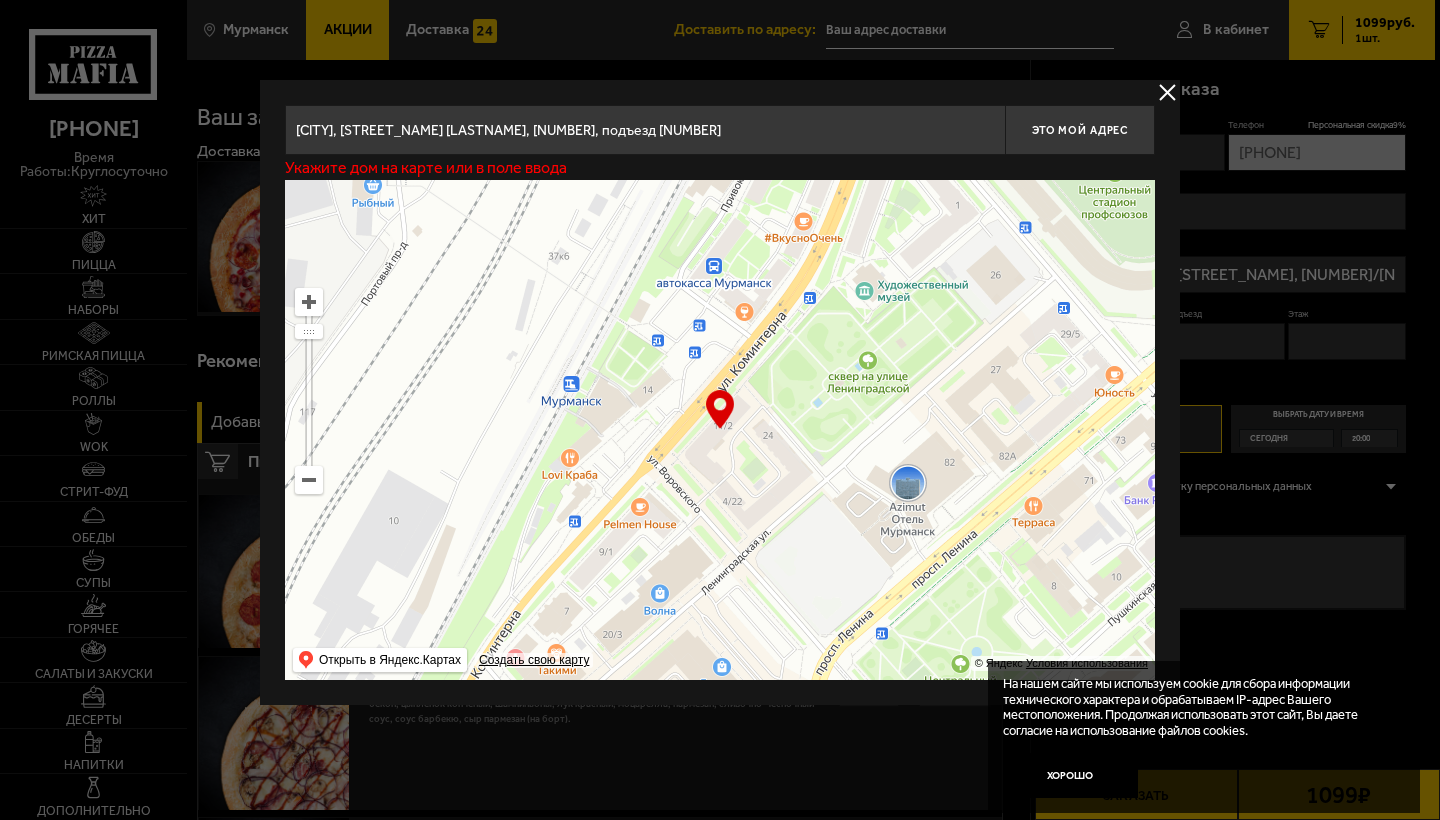 type on "[STREET_NAME] [LASTNAME], [NUMBER], подъезд [NUMBER]" 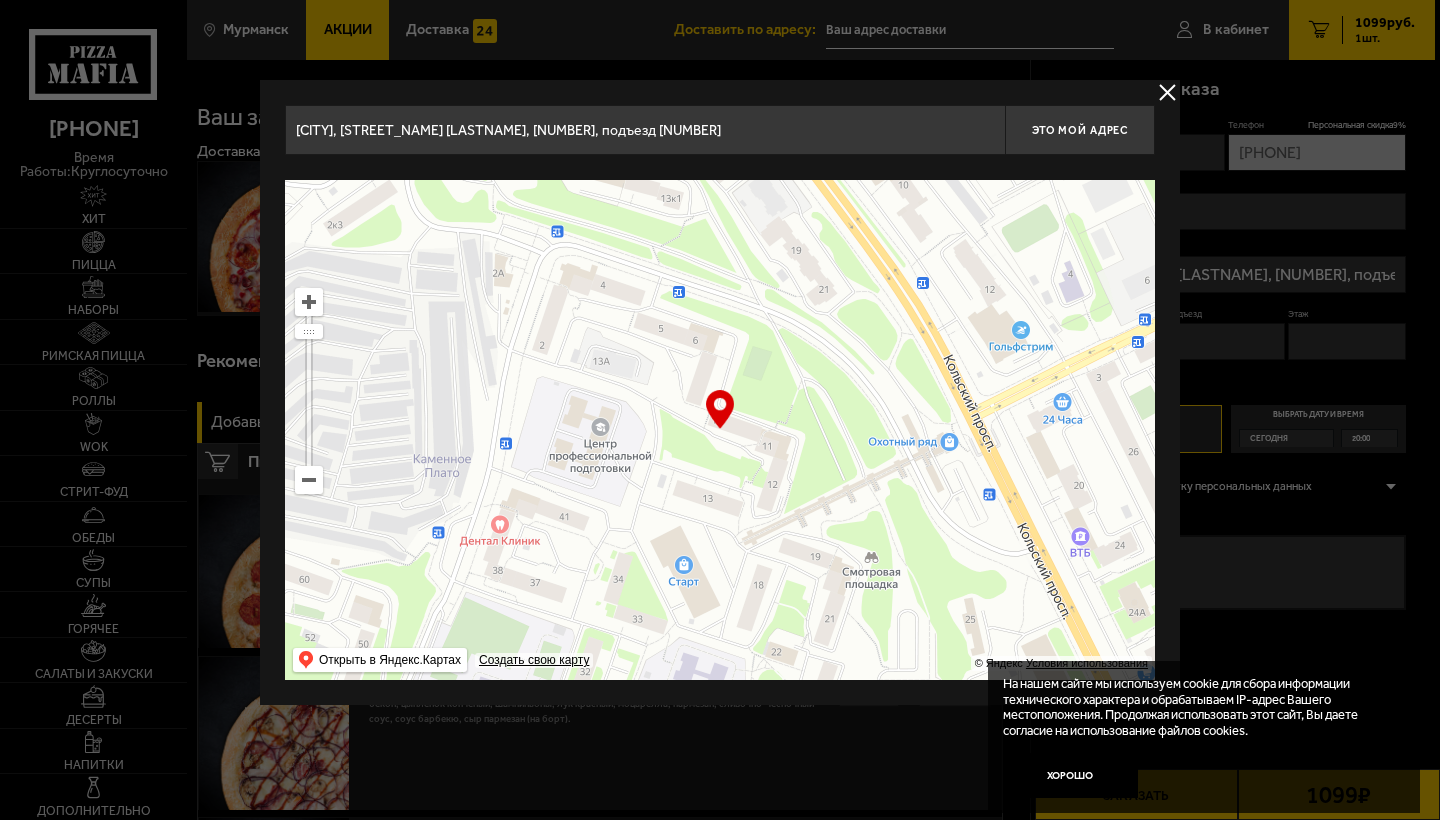 click on "… © Яндекс   Условия использования Открыть в Яндекс.Картах Создать свою карту" at bounding box center [720, 430] 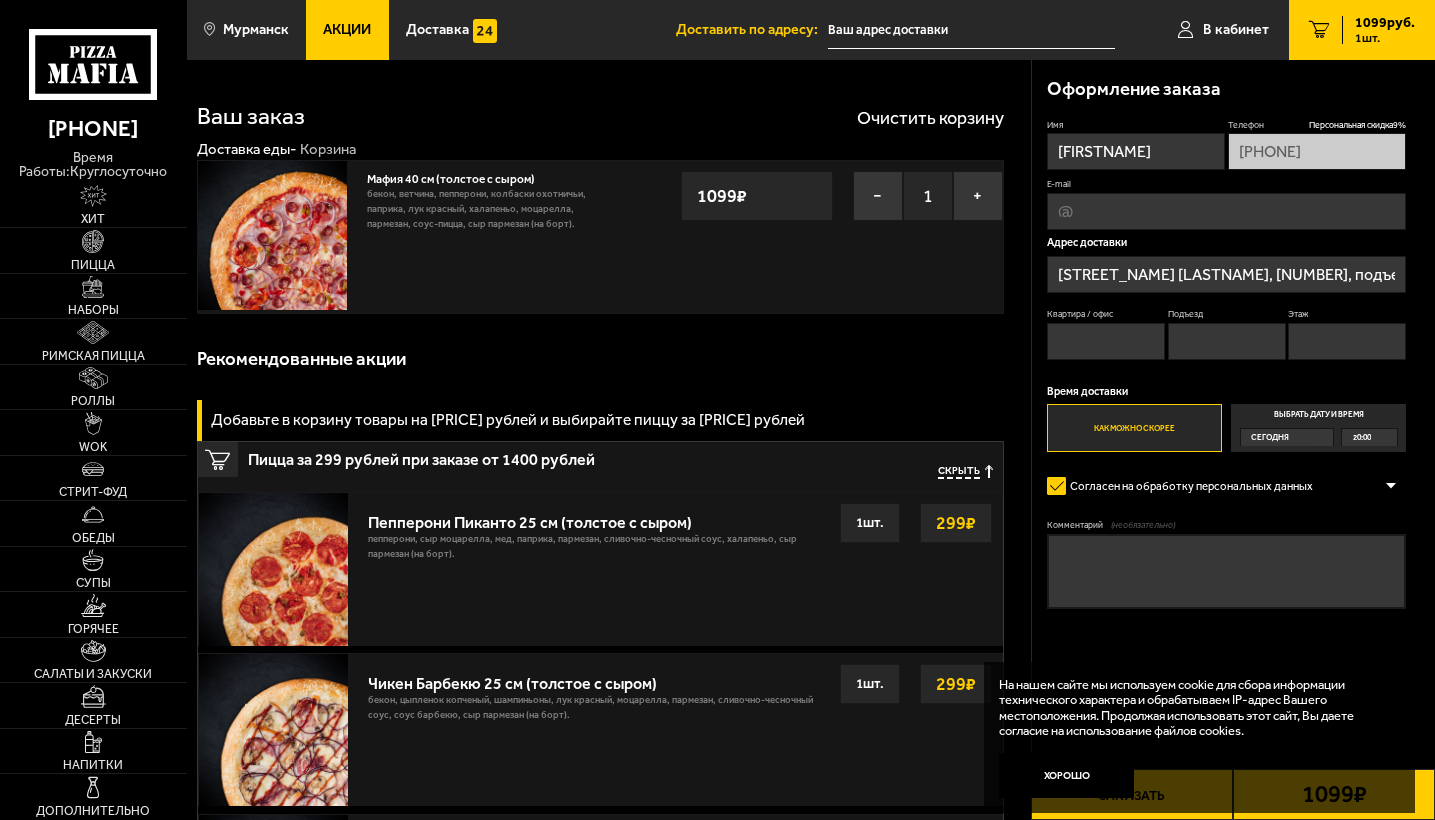 click on "Квартира / офис" at bounding box center [1106, 341] 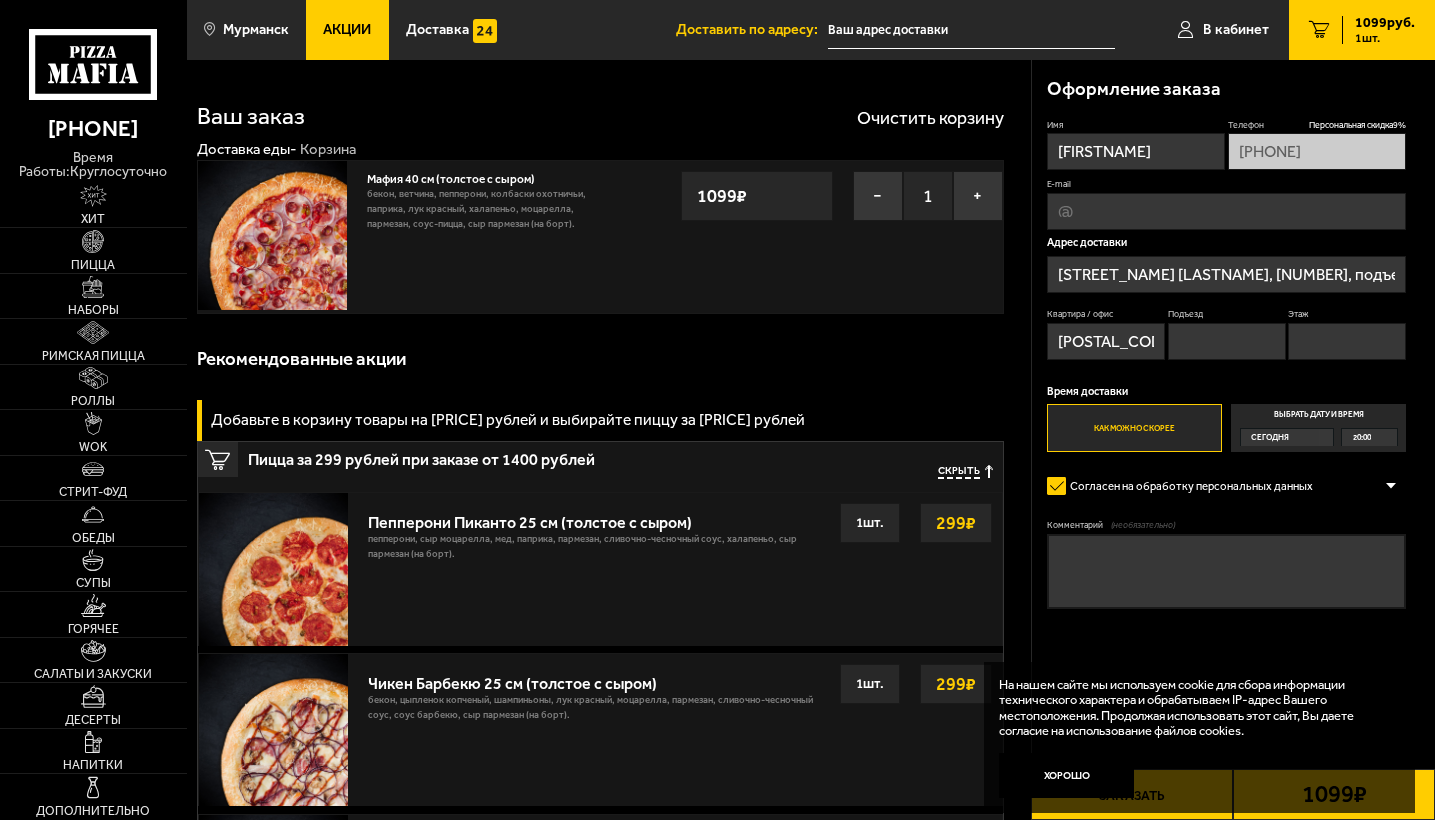 type on "[POSTAL_CODE]" 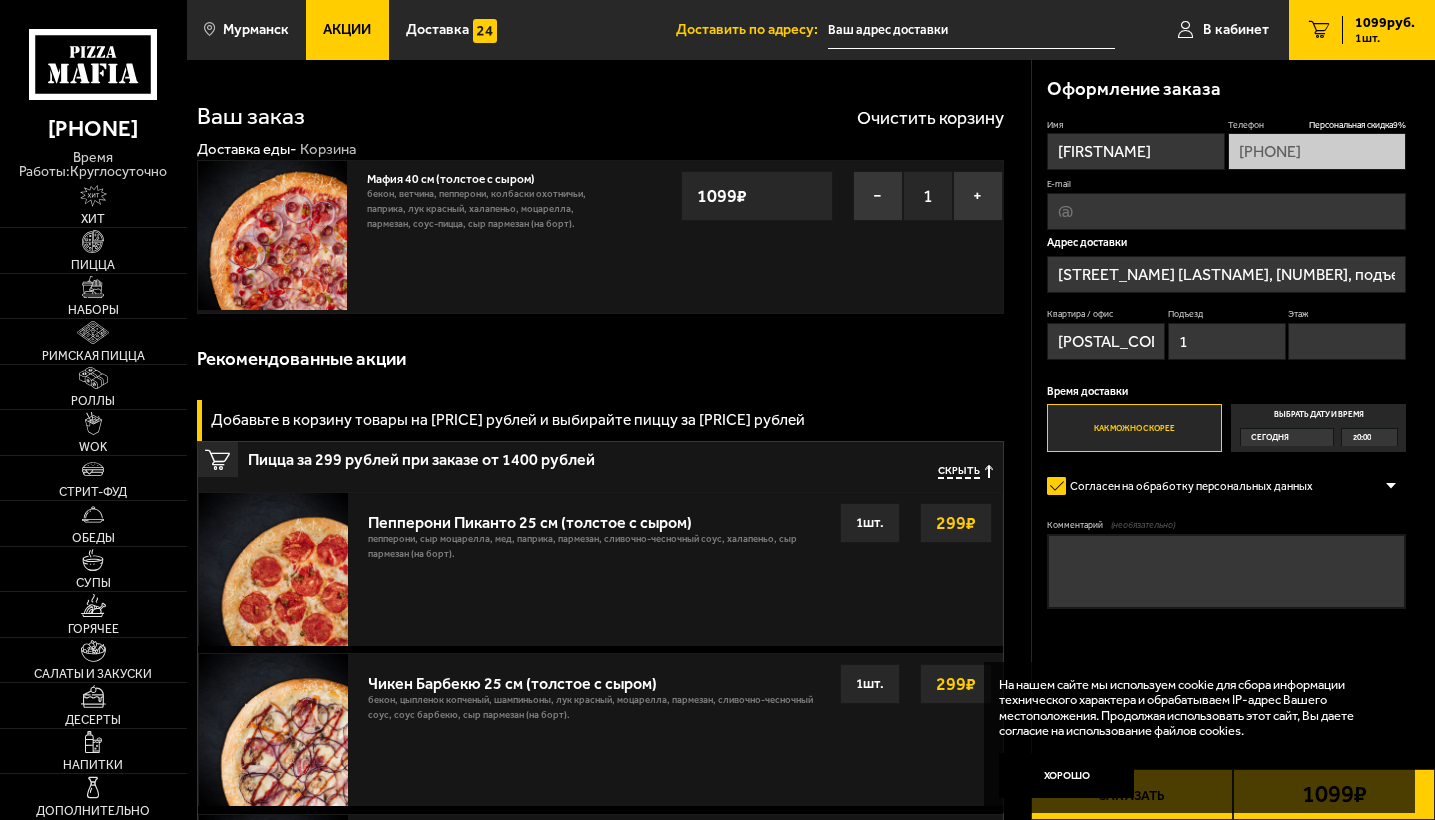 type on "1" 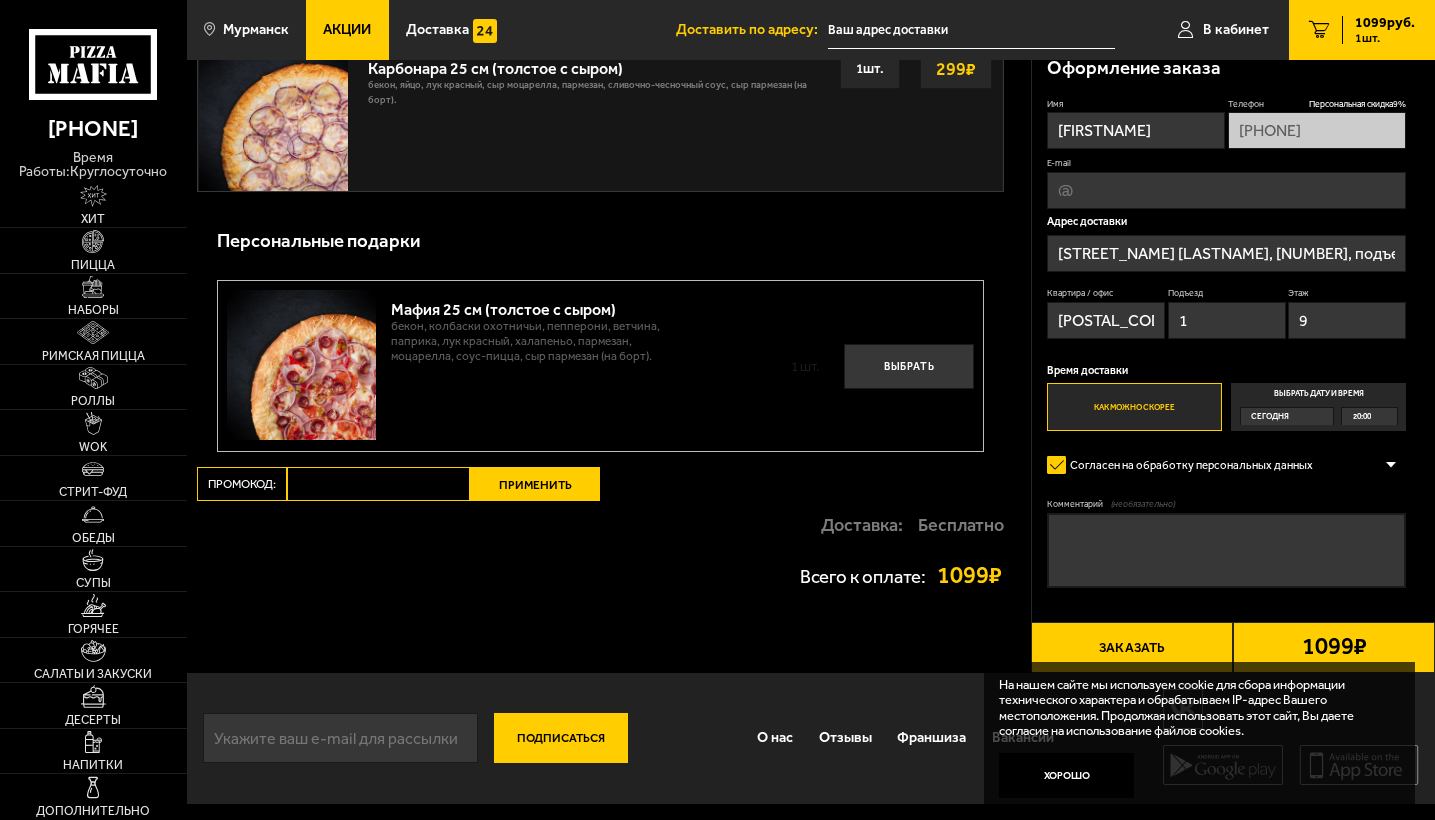 scroll, scrollTop: 778, scrollLeft: 0, axis: vertical 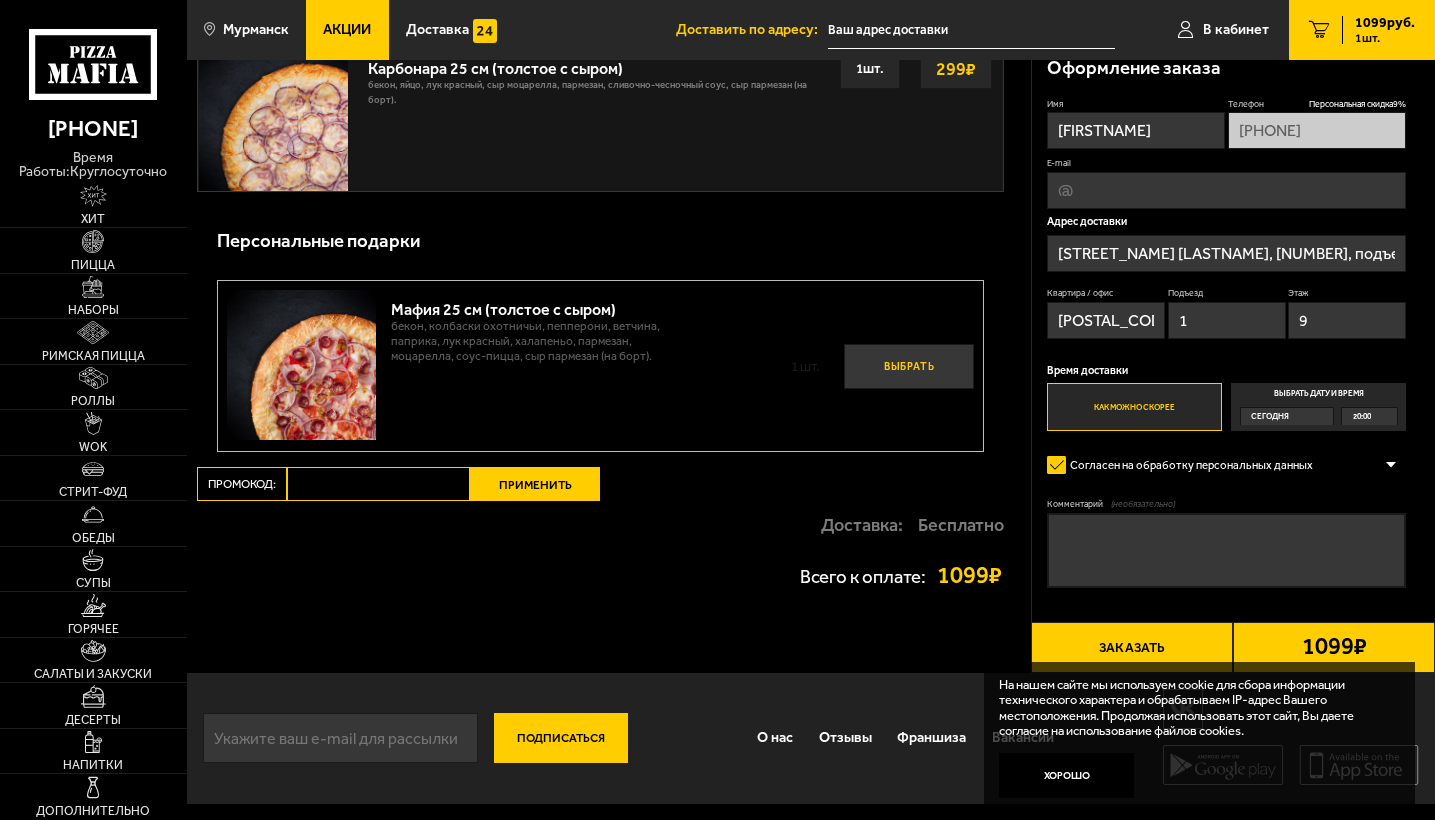 type on "9" 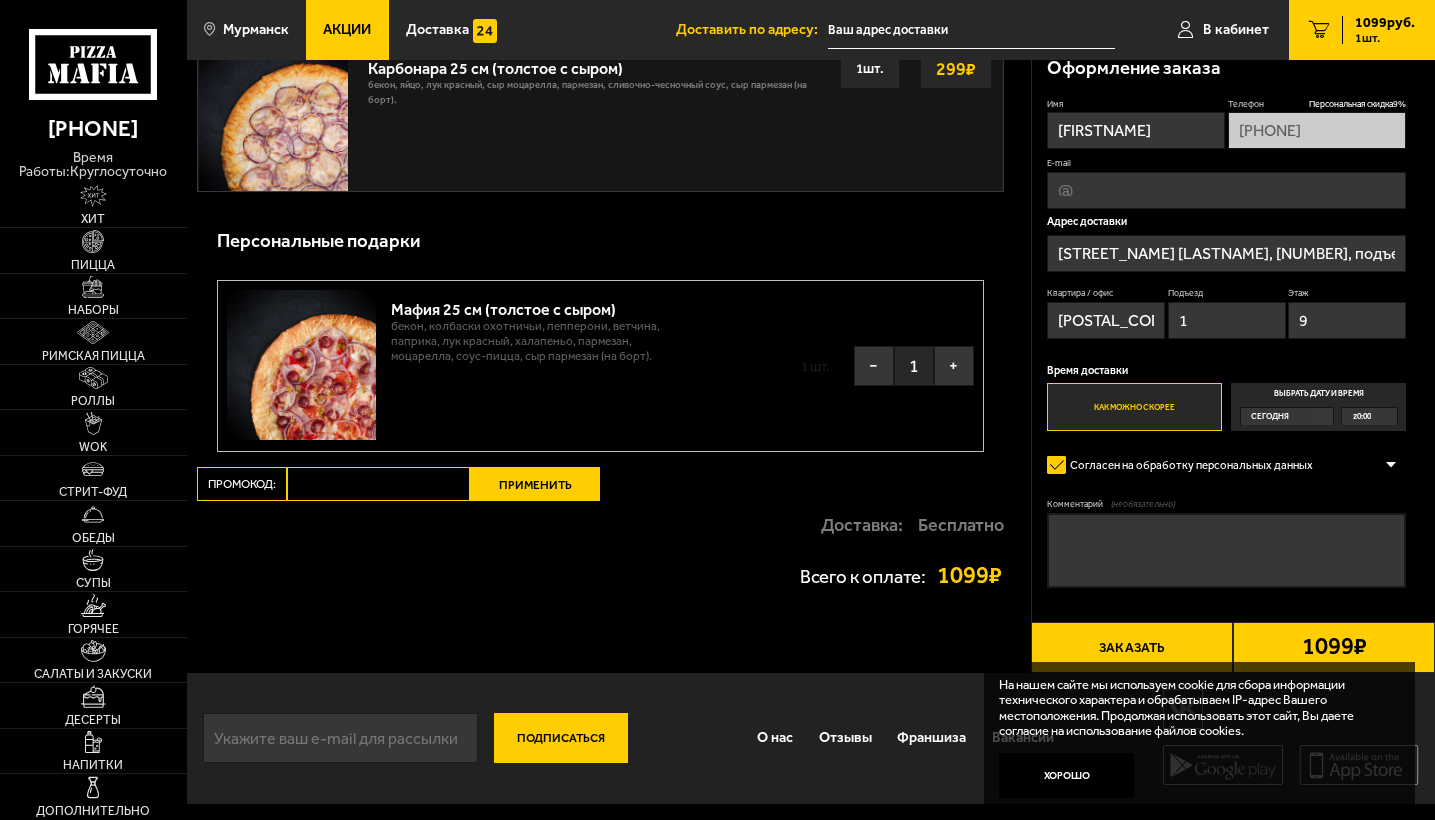 scroll, scrollTop: 778, scrollLeft: 0, axis: vertical 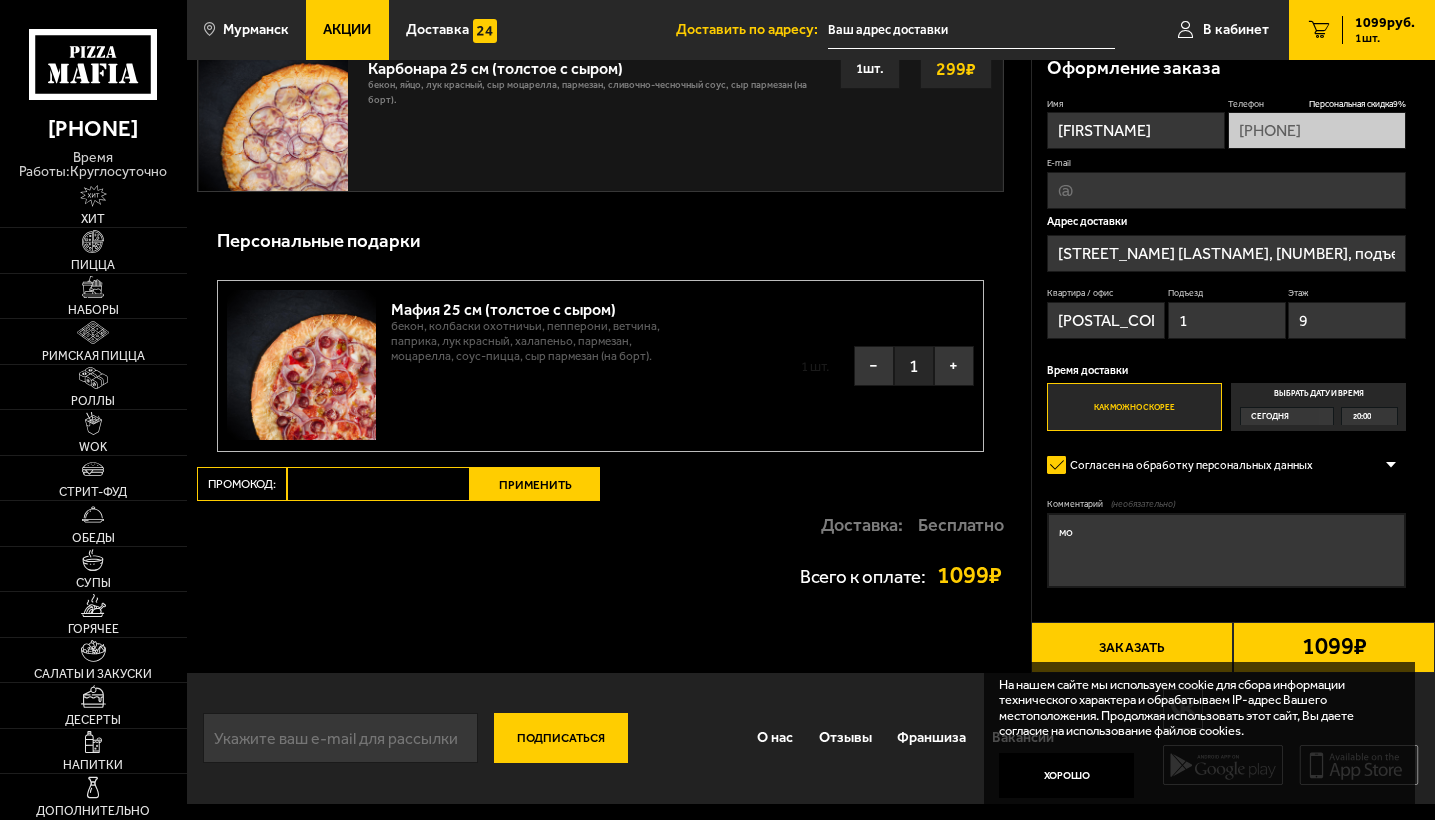 type on "м" 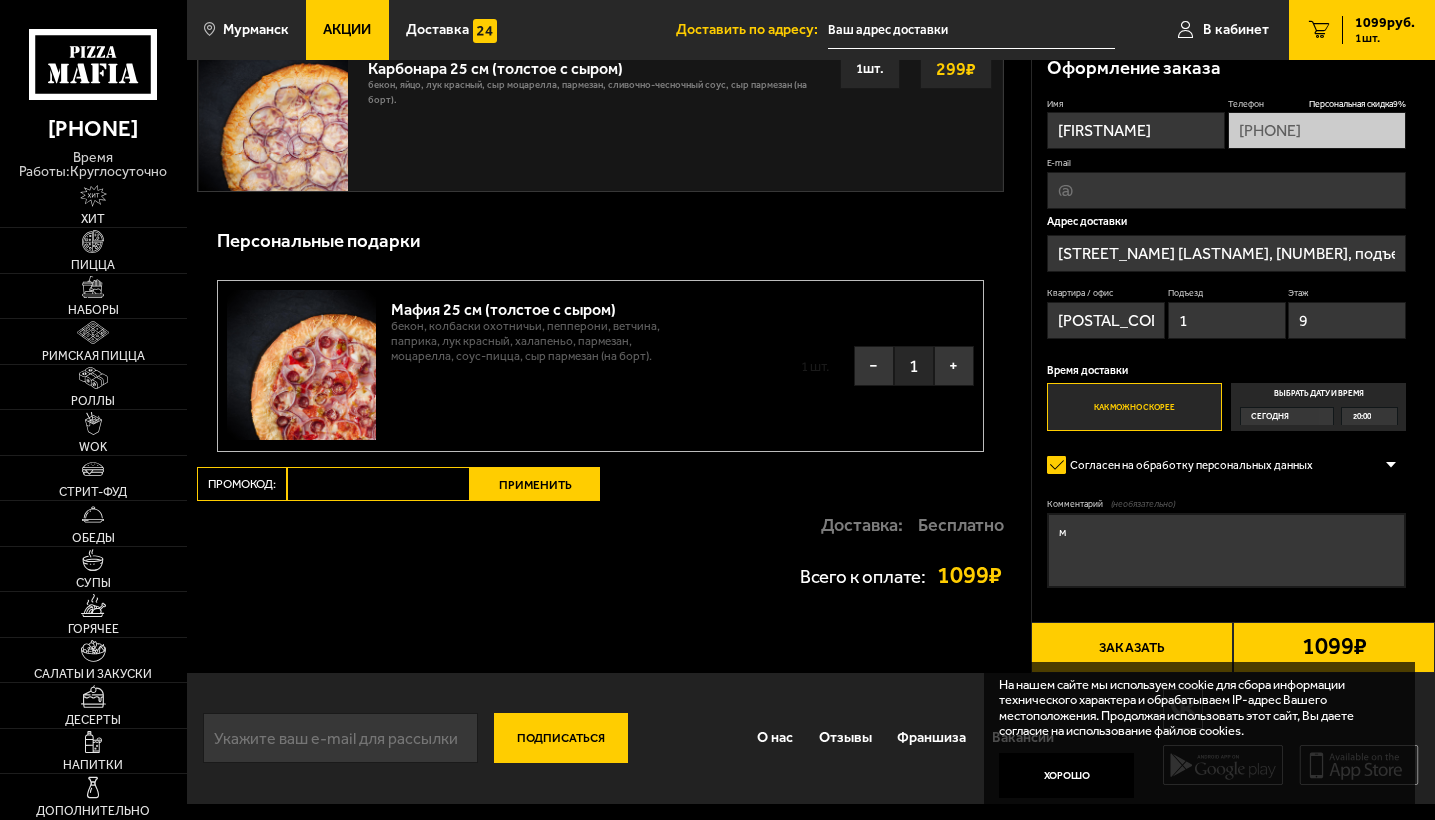 type 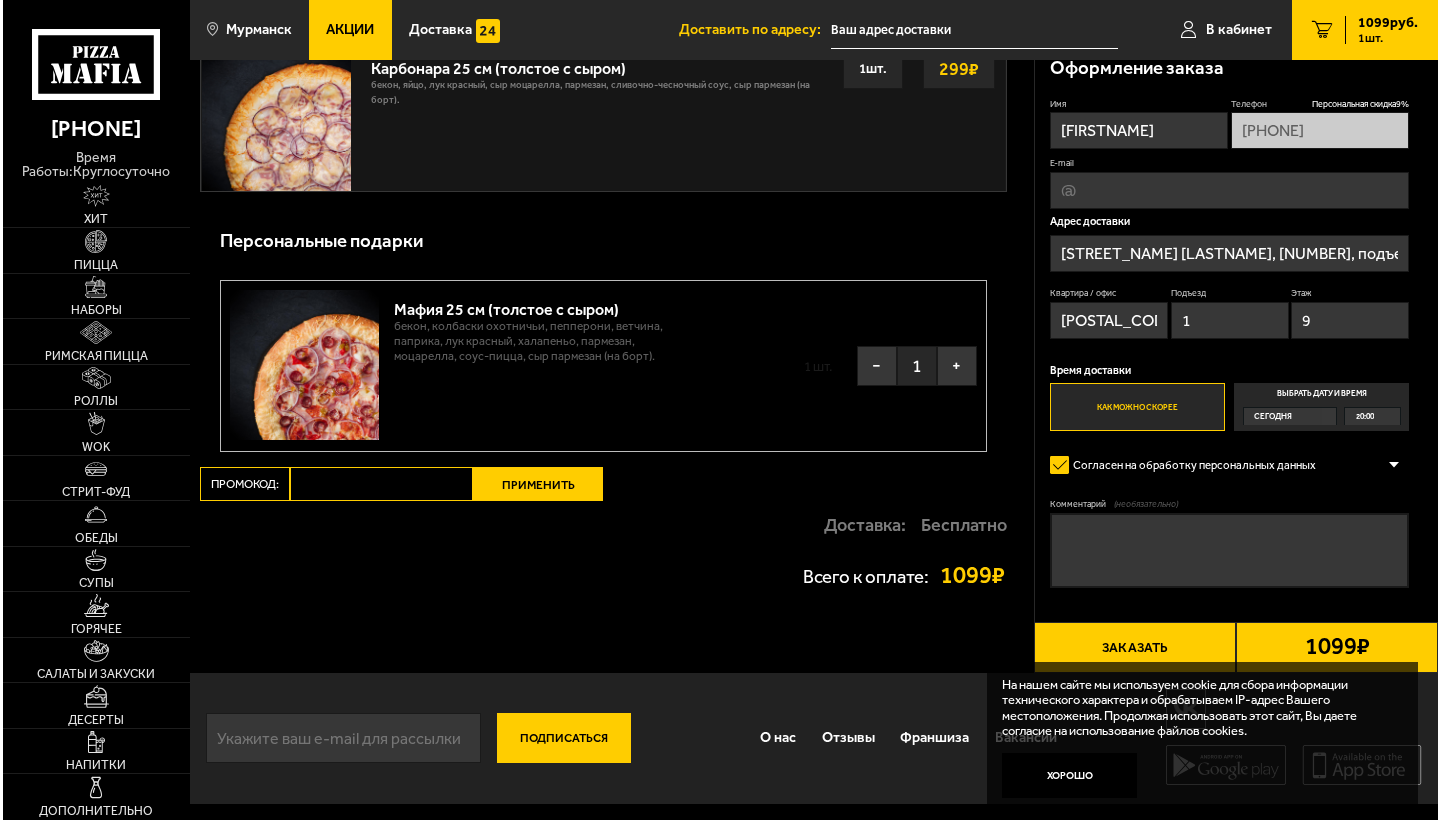 scroll, scrollTop: 778, scrollLeft: 0, axis: vertical 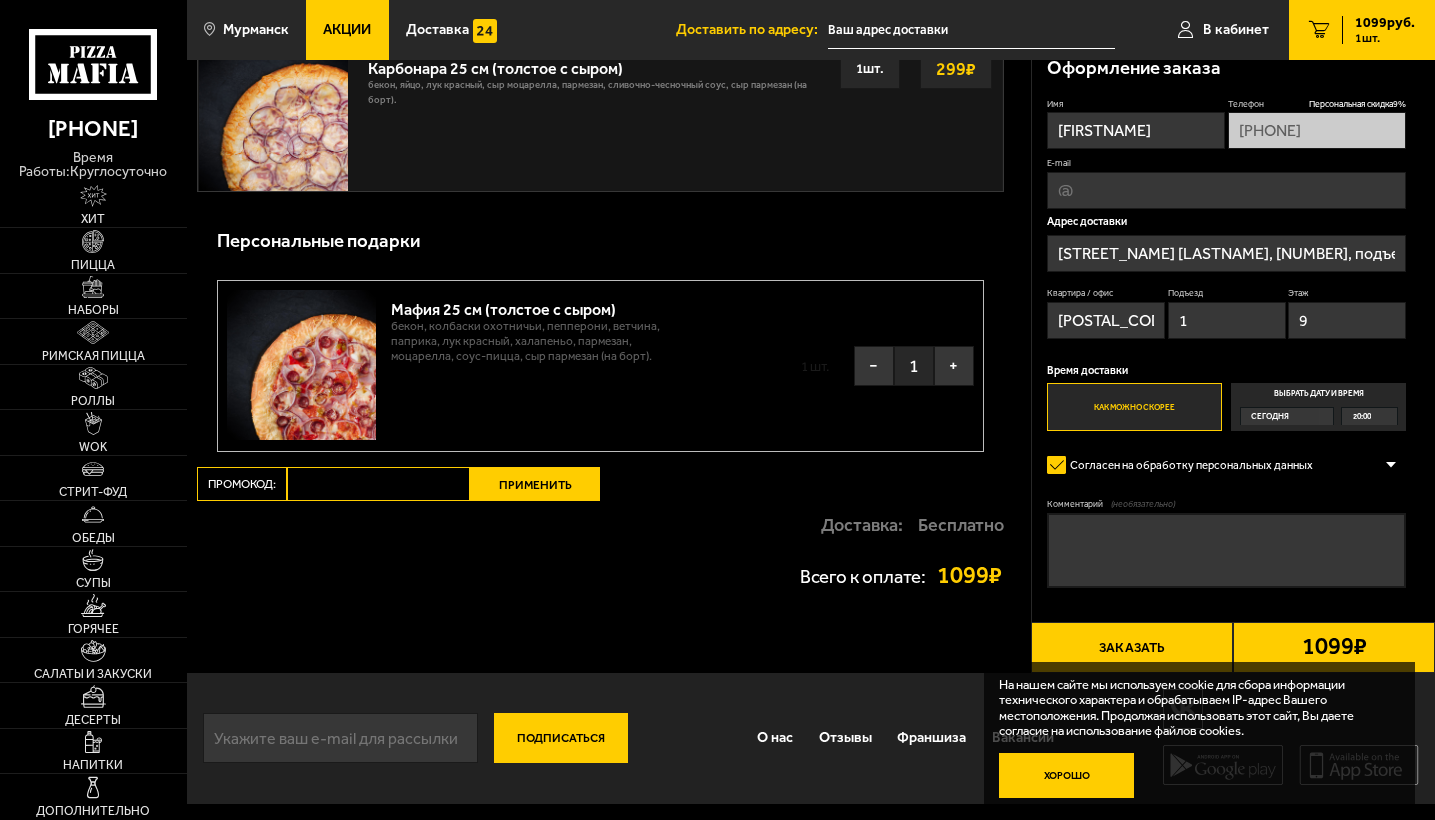 click on "Хорошо" at bounding box center (1066, 775) 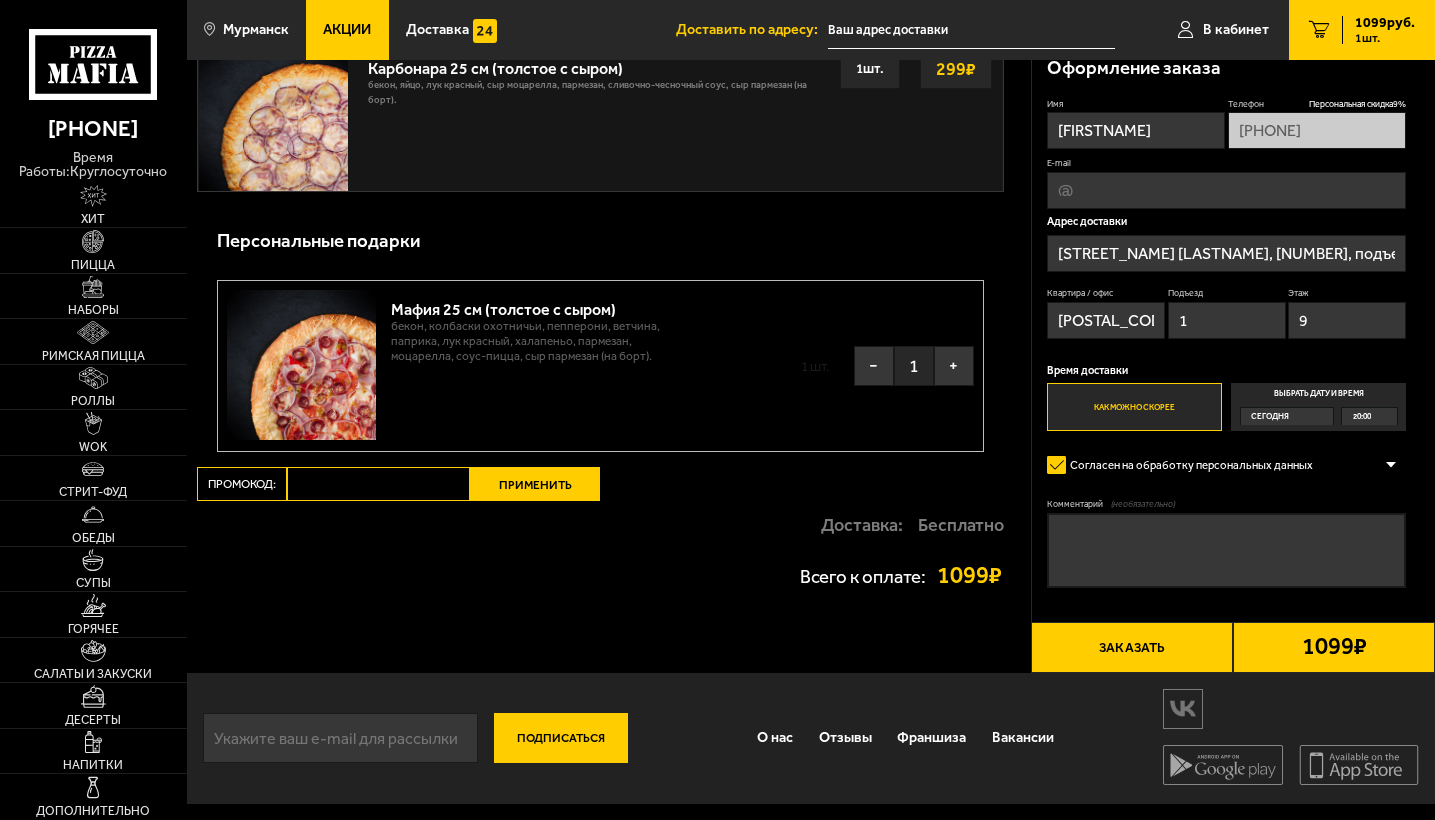 click on "Заказать" at bounding box center (1132, 647) 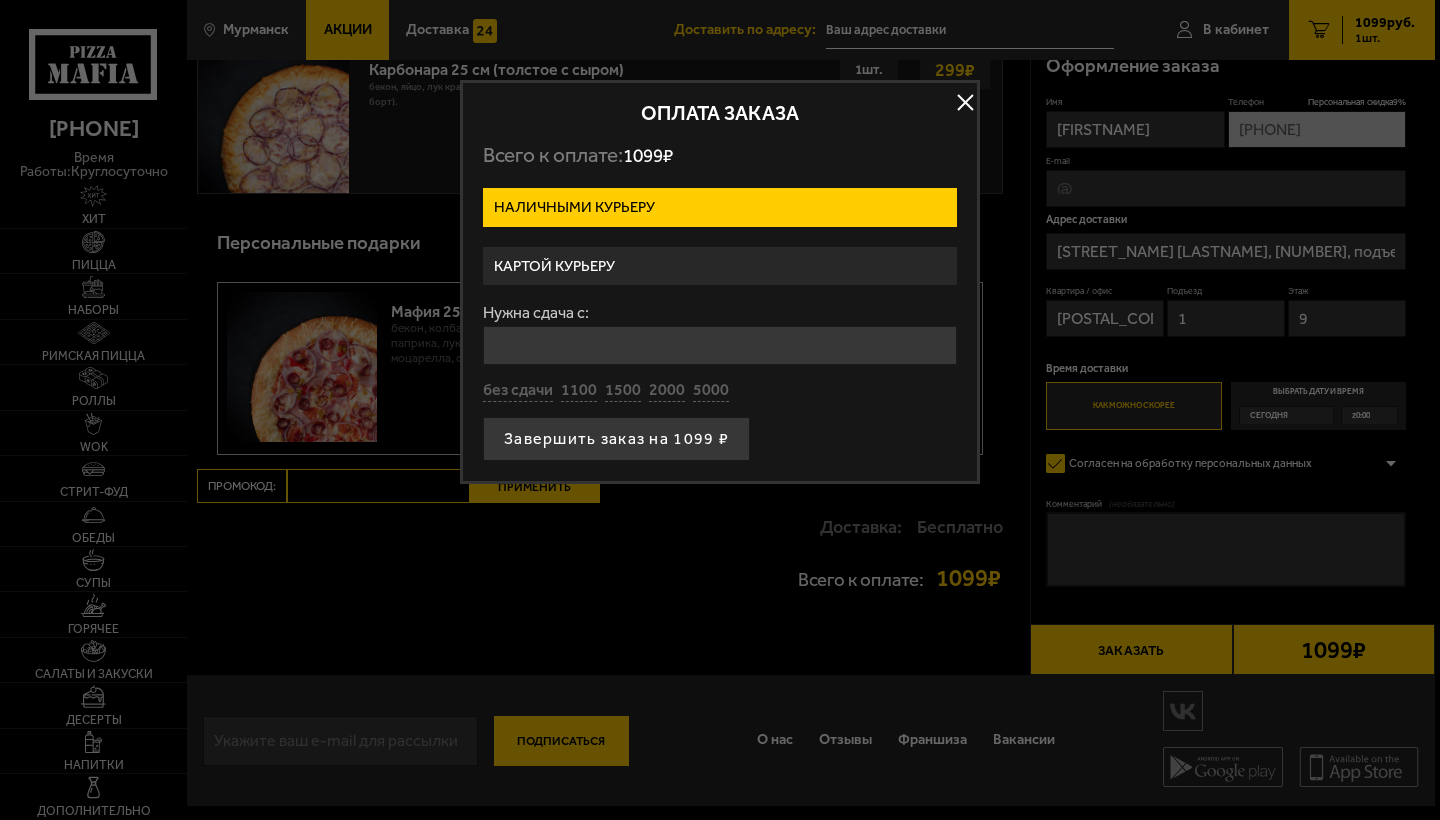 click on "Наличными курьеру" at bounding box center (720, 207) 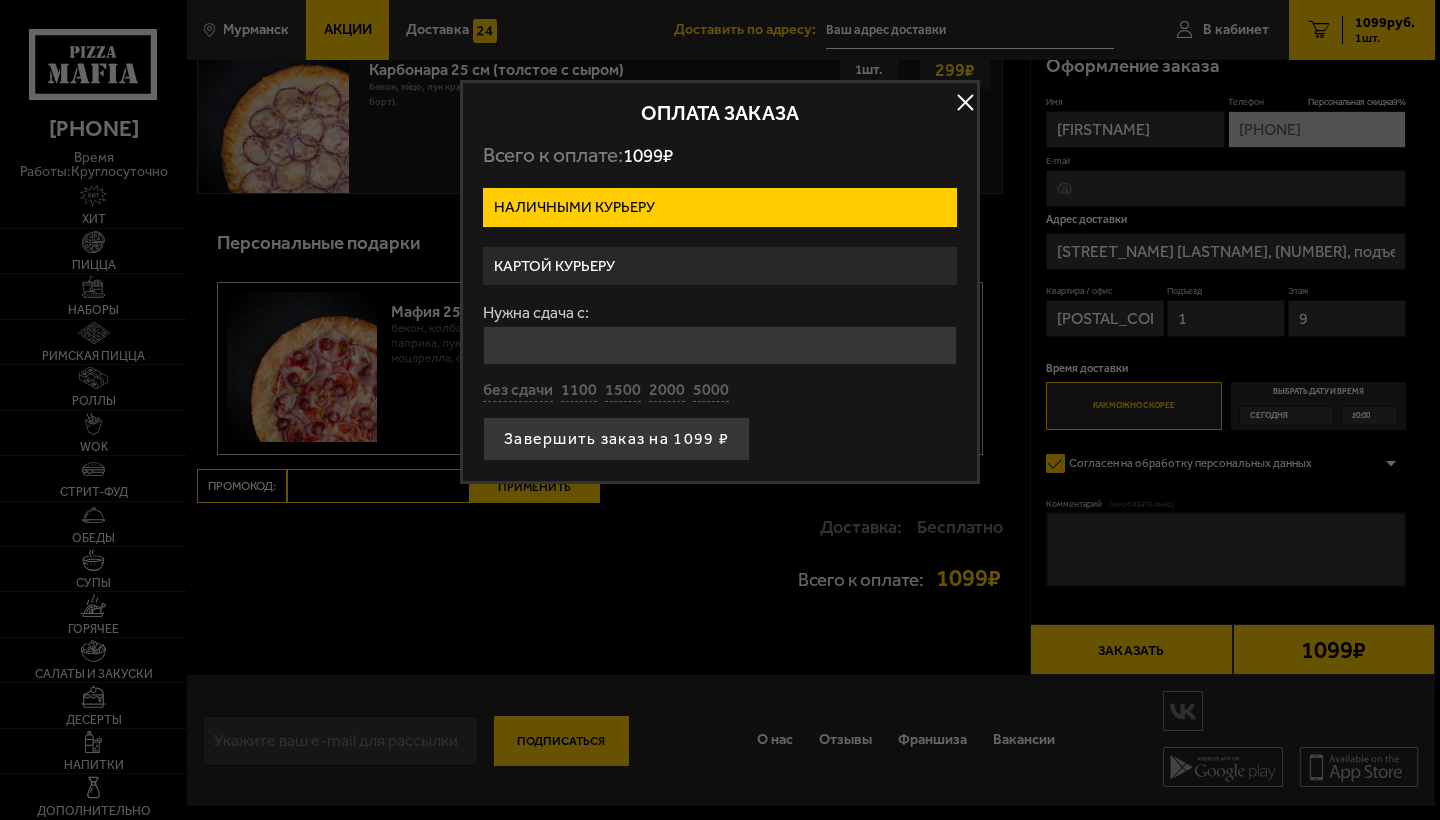 click on "Картой курьеру" at bounding box center [720, 266] 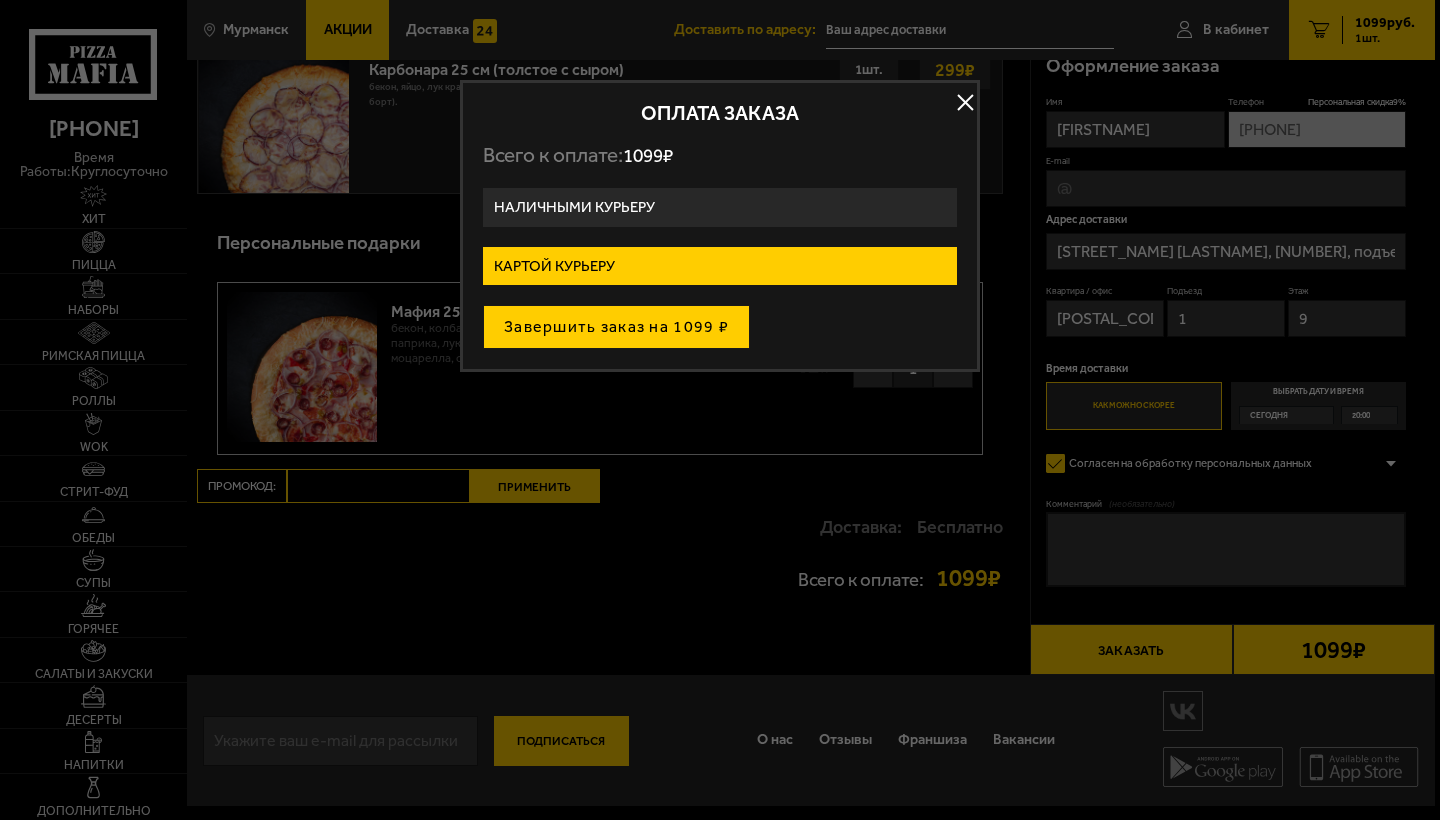 click on "Завершить заказ на 1099 ₽" at bounding box center [616, 327] 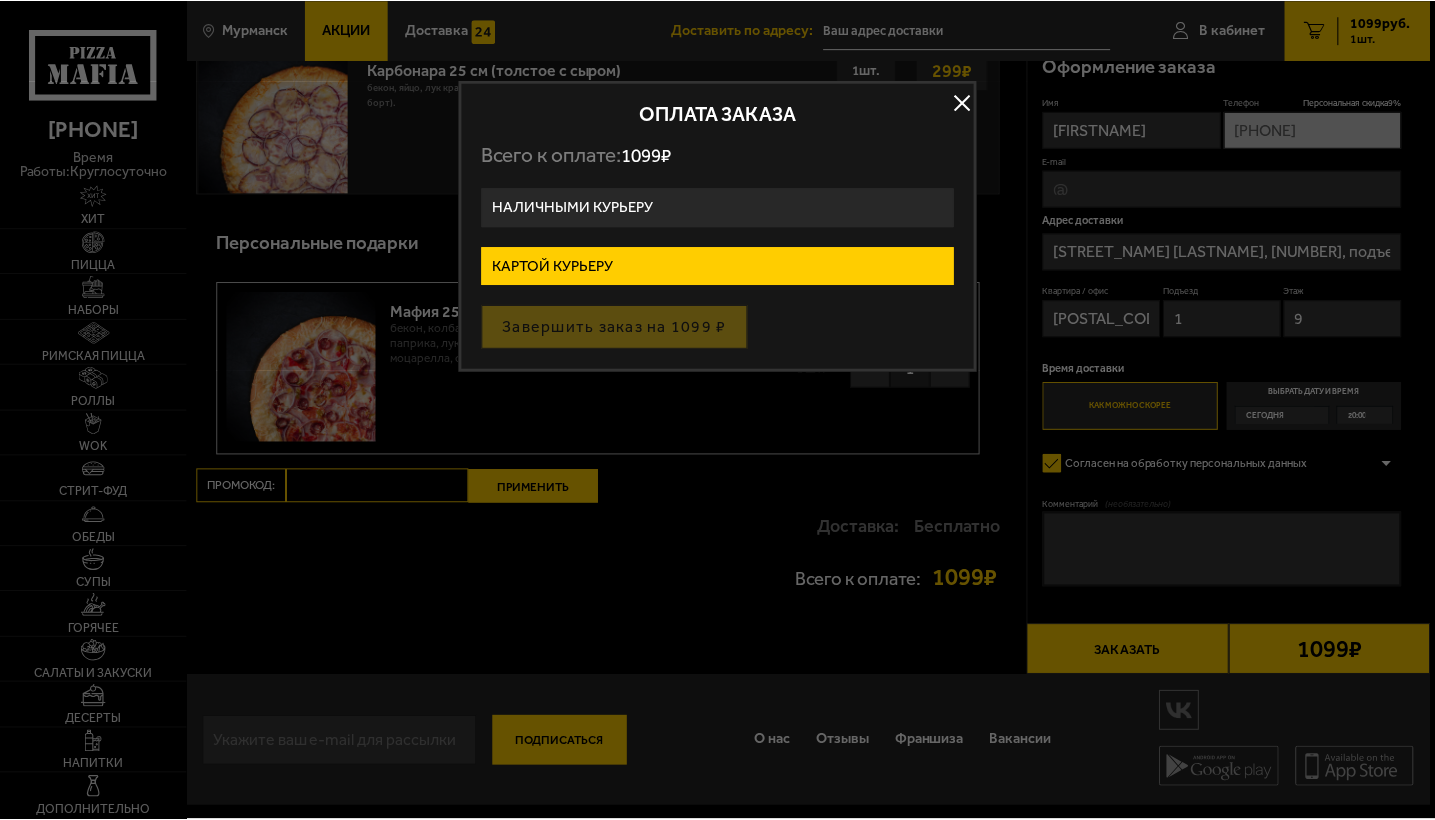 scroll, scrollTop: 0, scrollLeft: 0, axis: both 